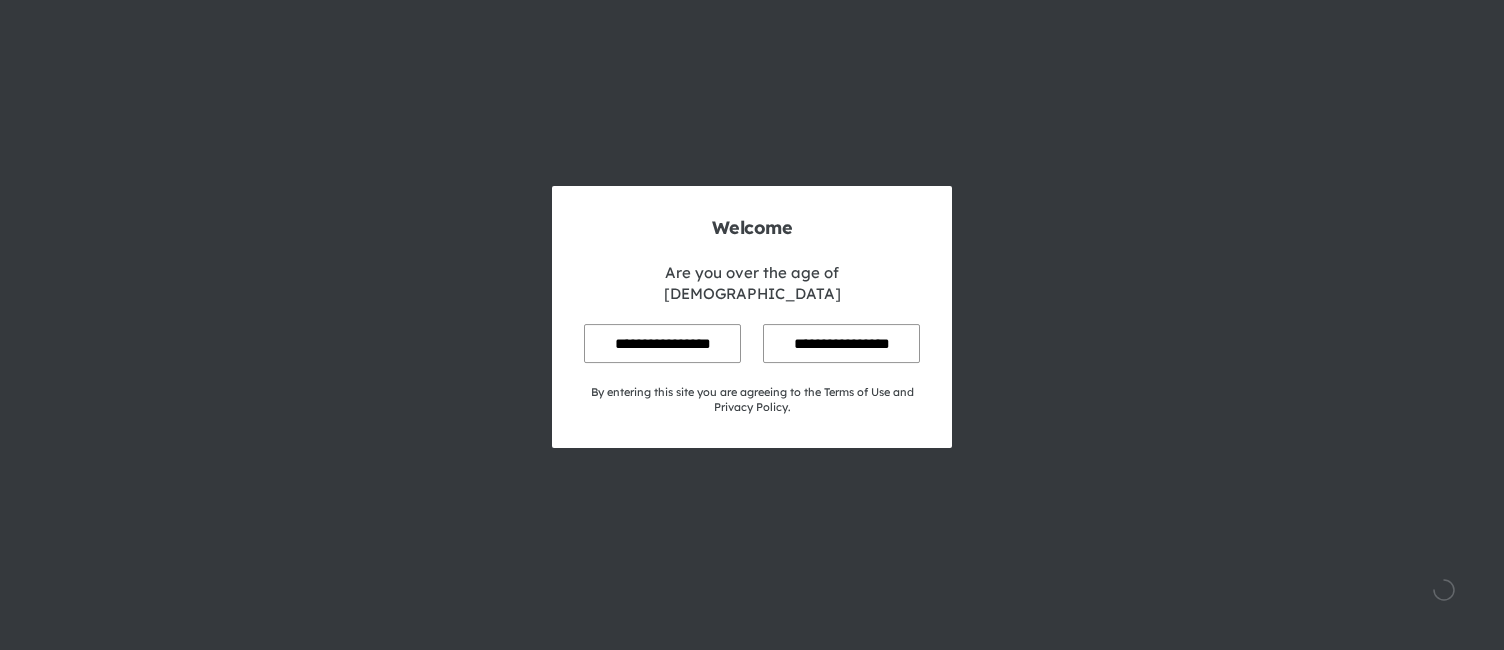 scroll, scrollTop: 0, scrollLeft: 0, axis: both 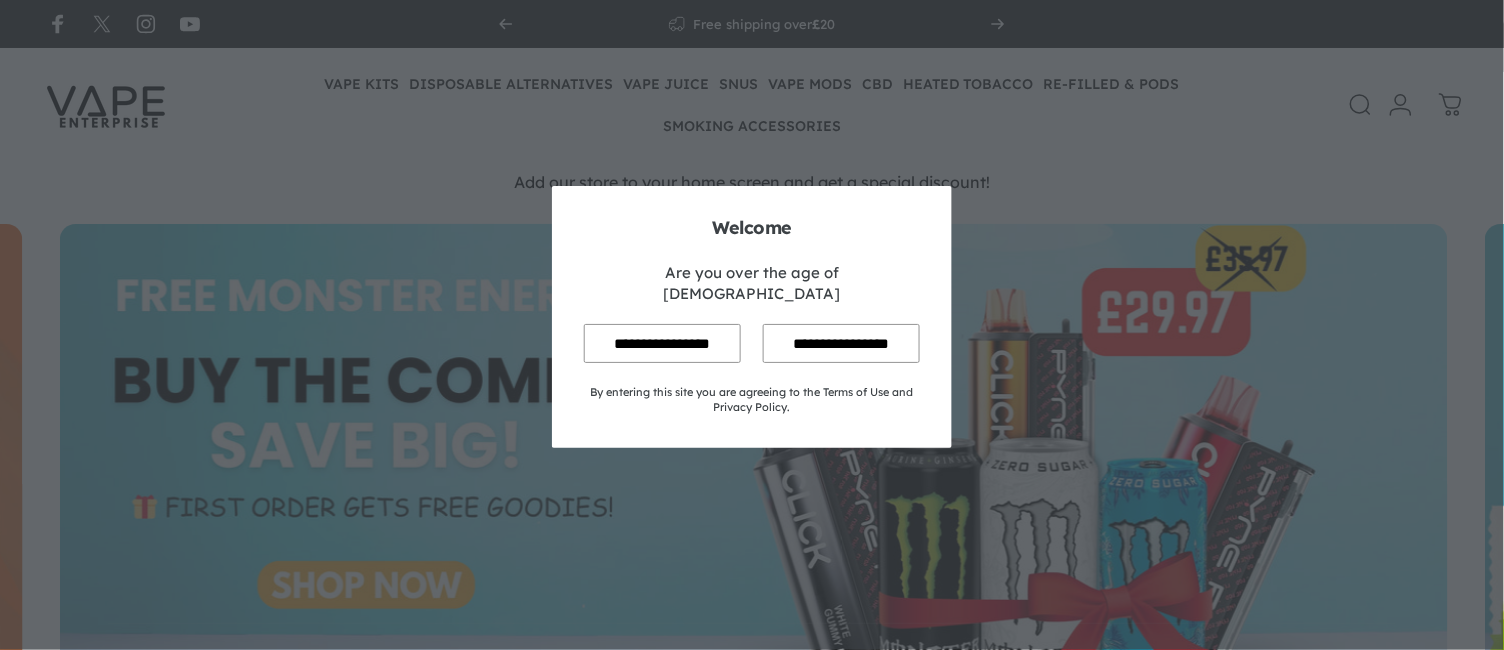 click on "**********" at bounding box center [662, 343] 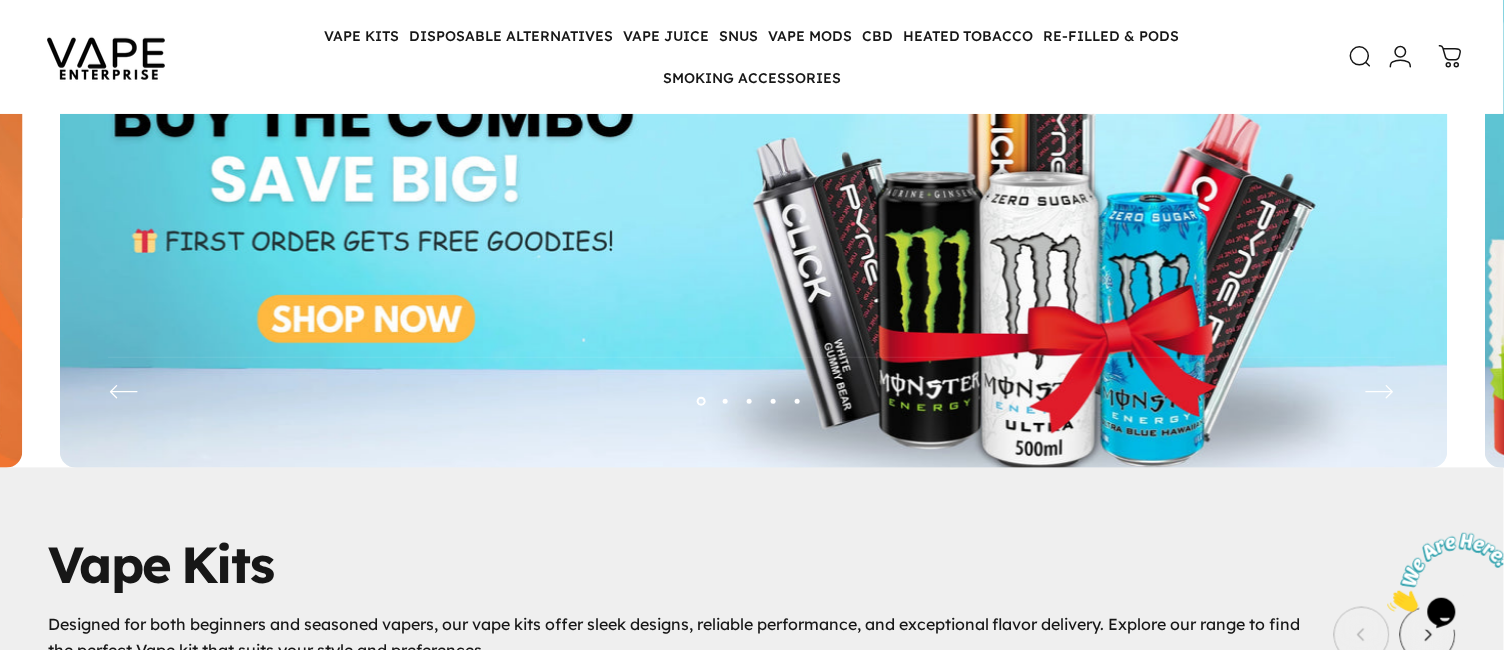 scroll, scrollTop: 0, scrollLeft: 0, axis: both 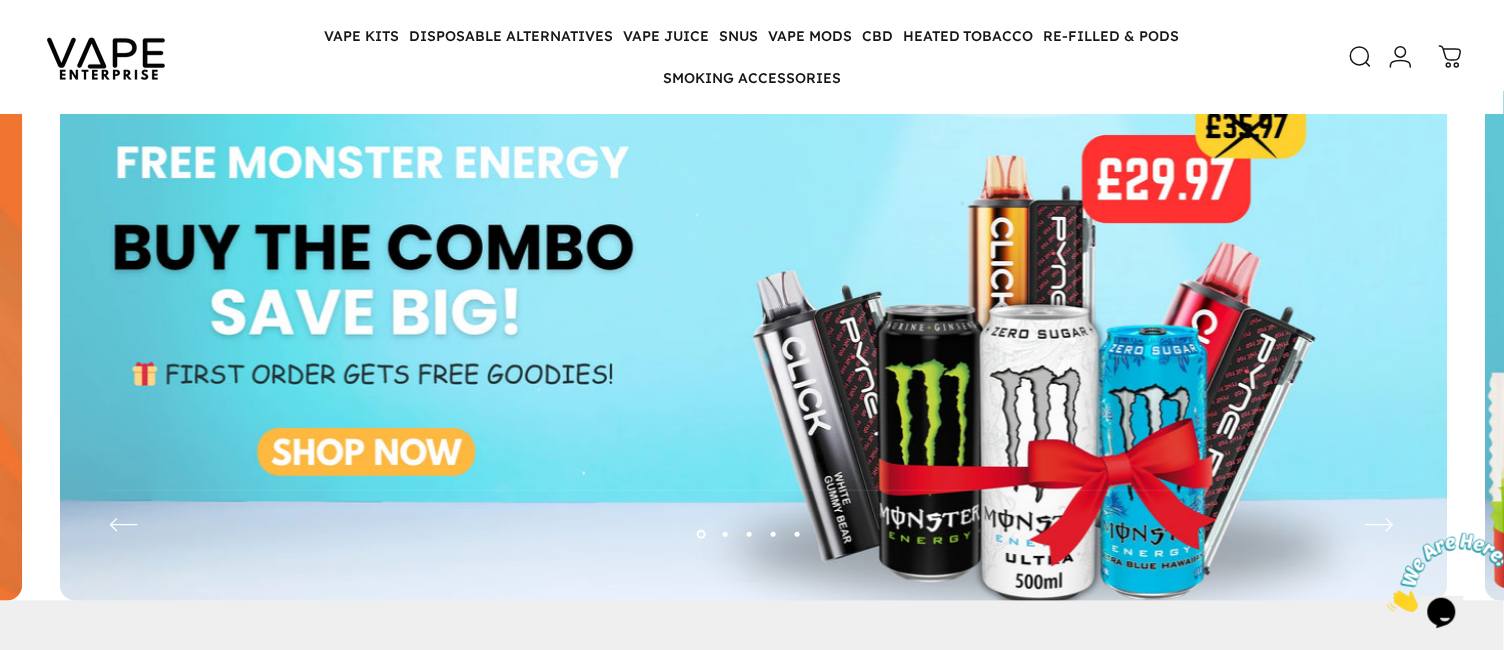 click at bounding box center (754, 358) 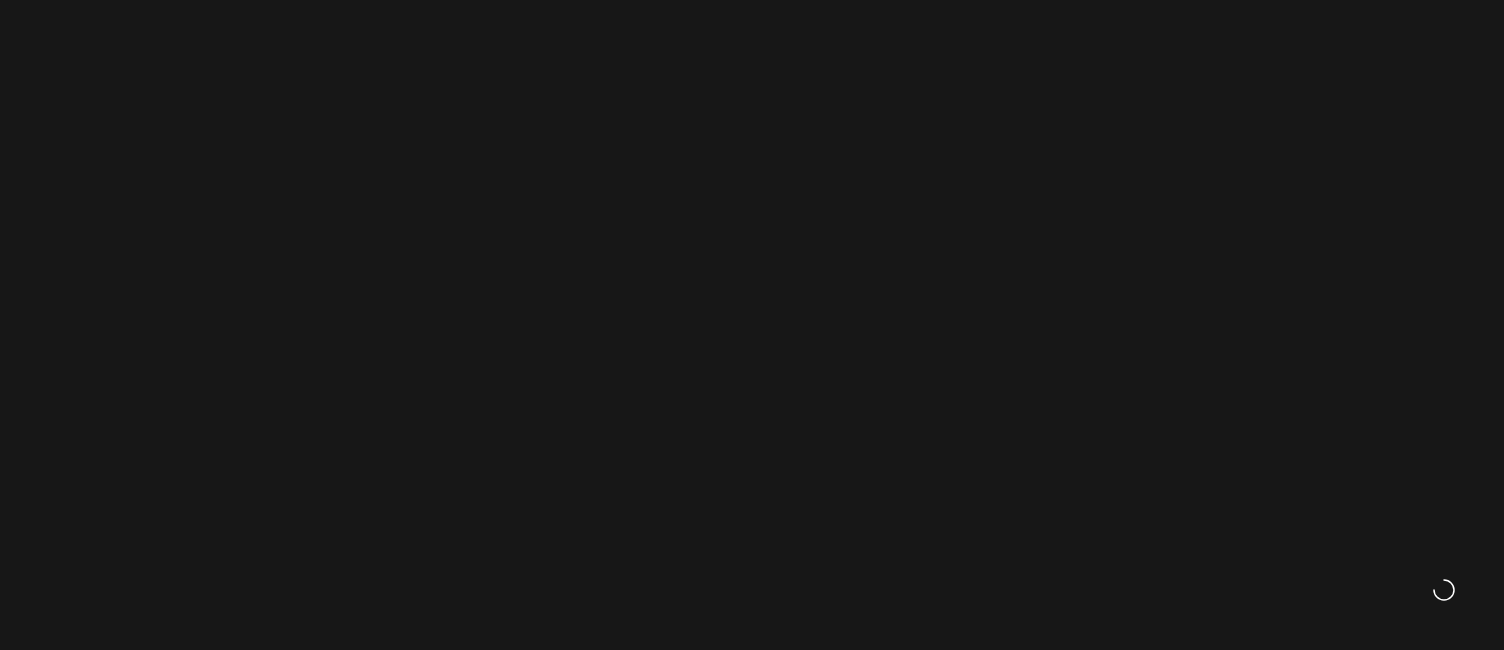 scroll, scrollTop: 0, scrollLeft: 0, axis: both 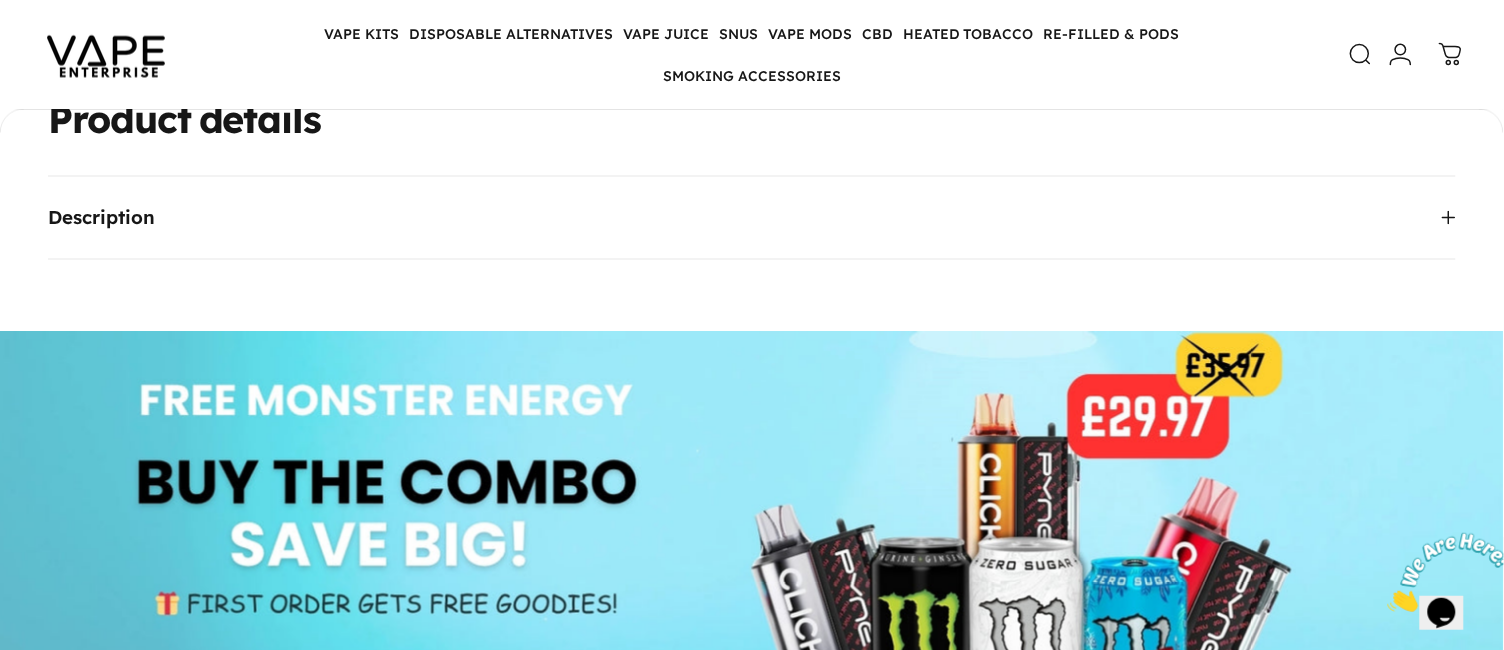 click on "Description" at bounding box center [101, 218] 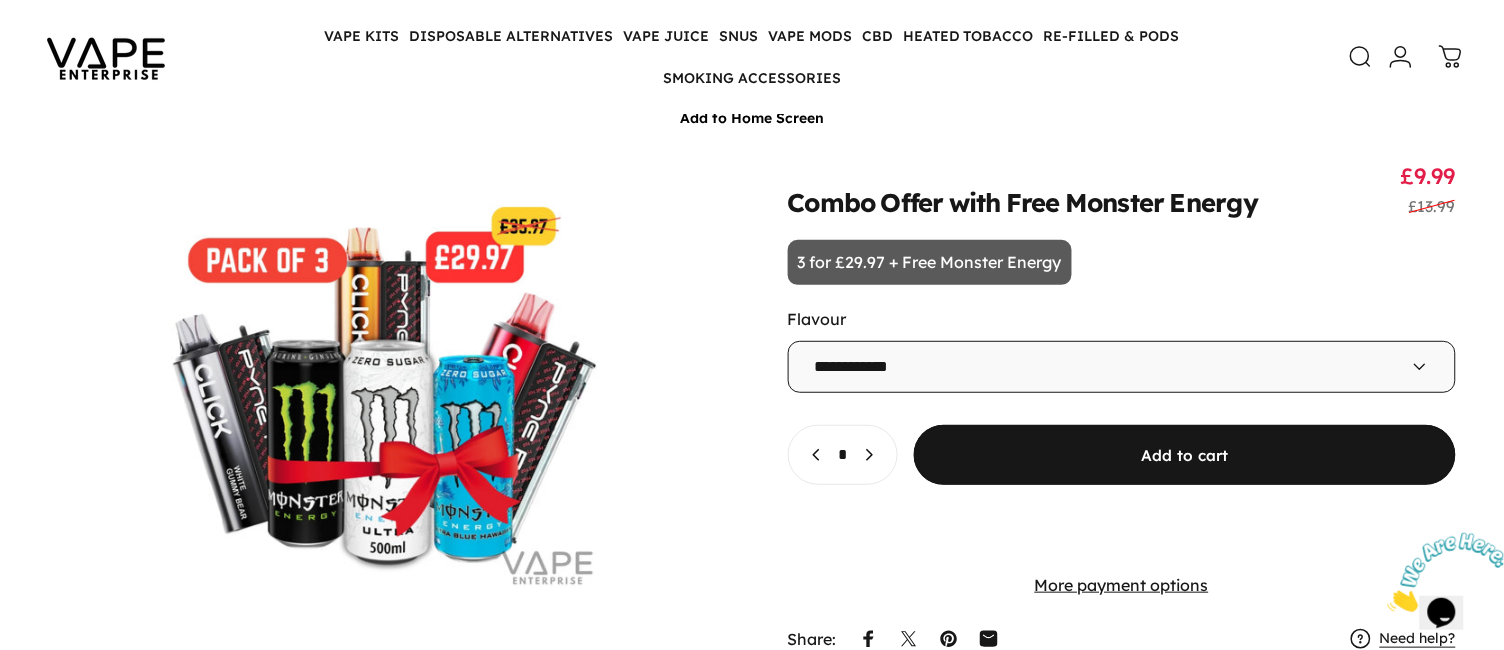 scroll, scrollTop: 133, scrollLeft: 0, axis: vertical 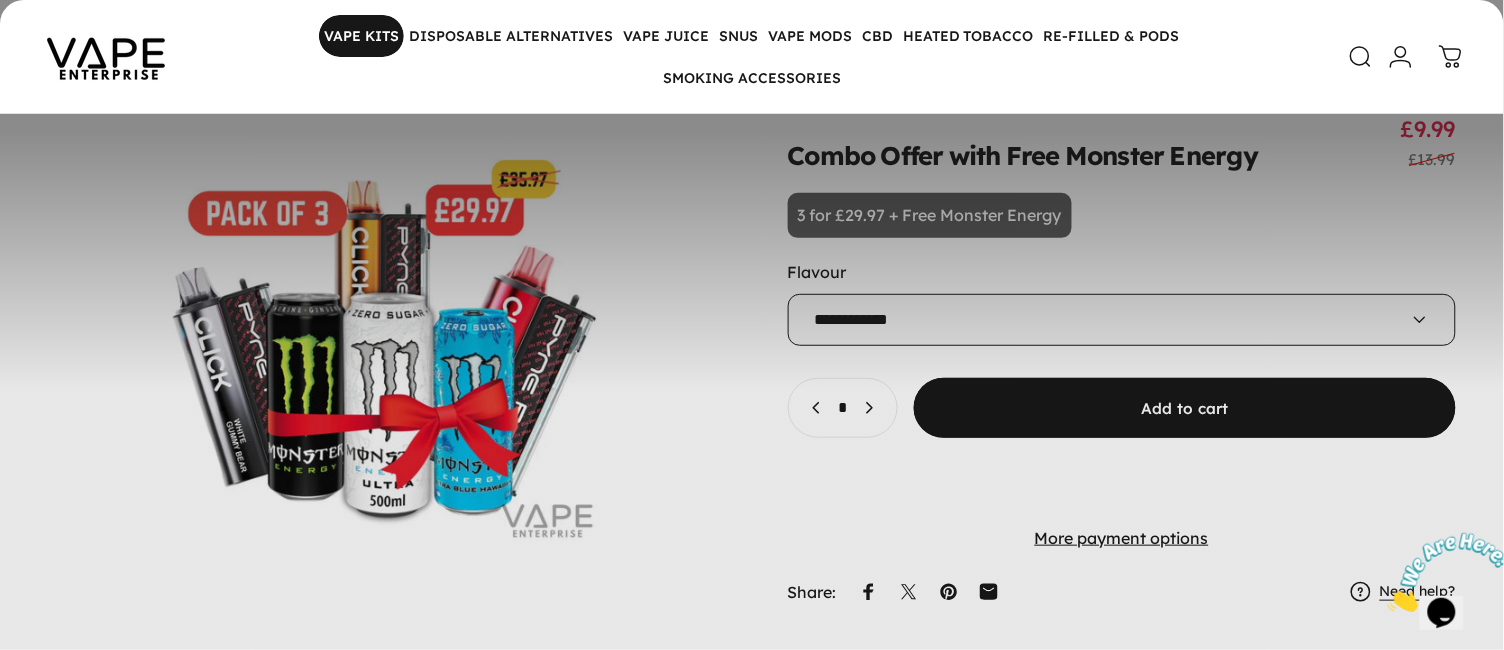 click on "VAPE KITS  VAPE KITS" at bounding box center (361, 36) 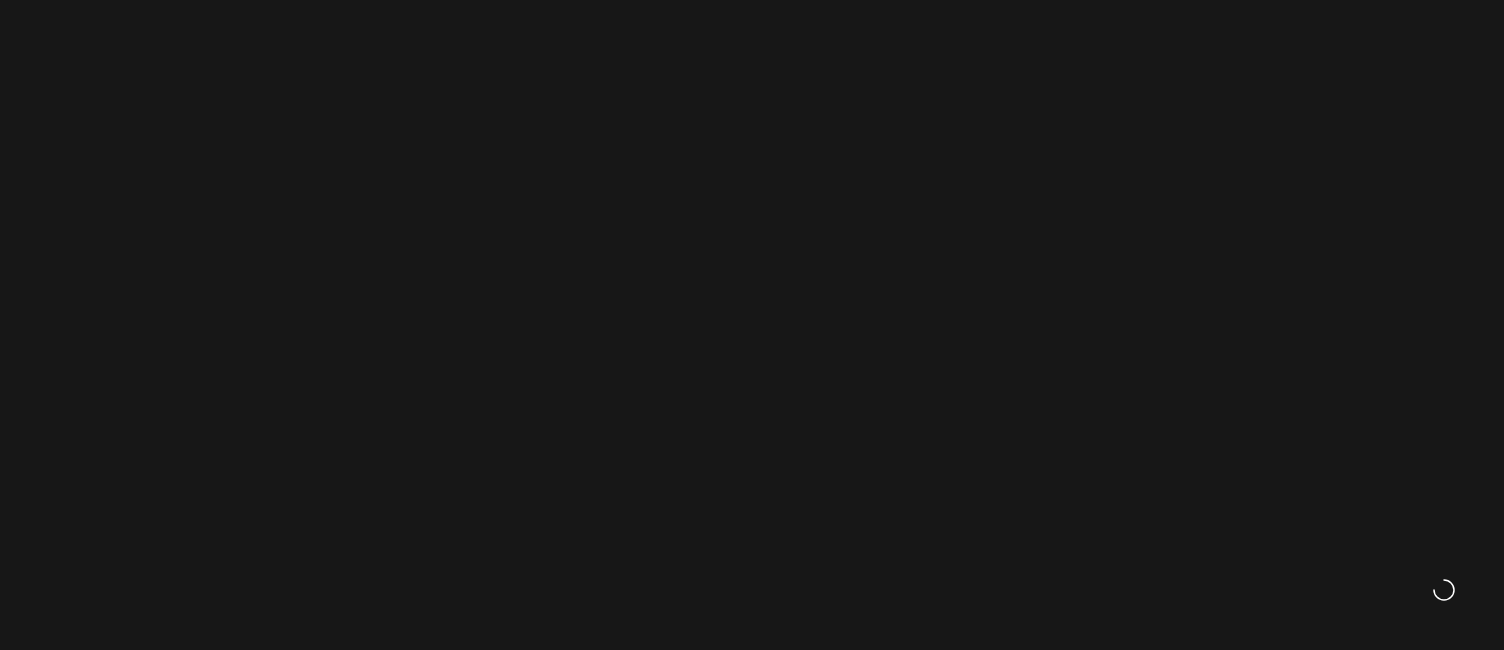 scroll, scrollTop: 0, scrollLeft: 0, axis: both 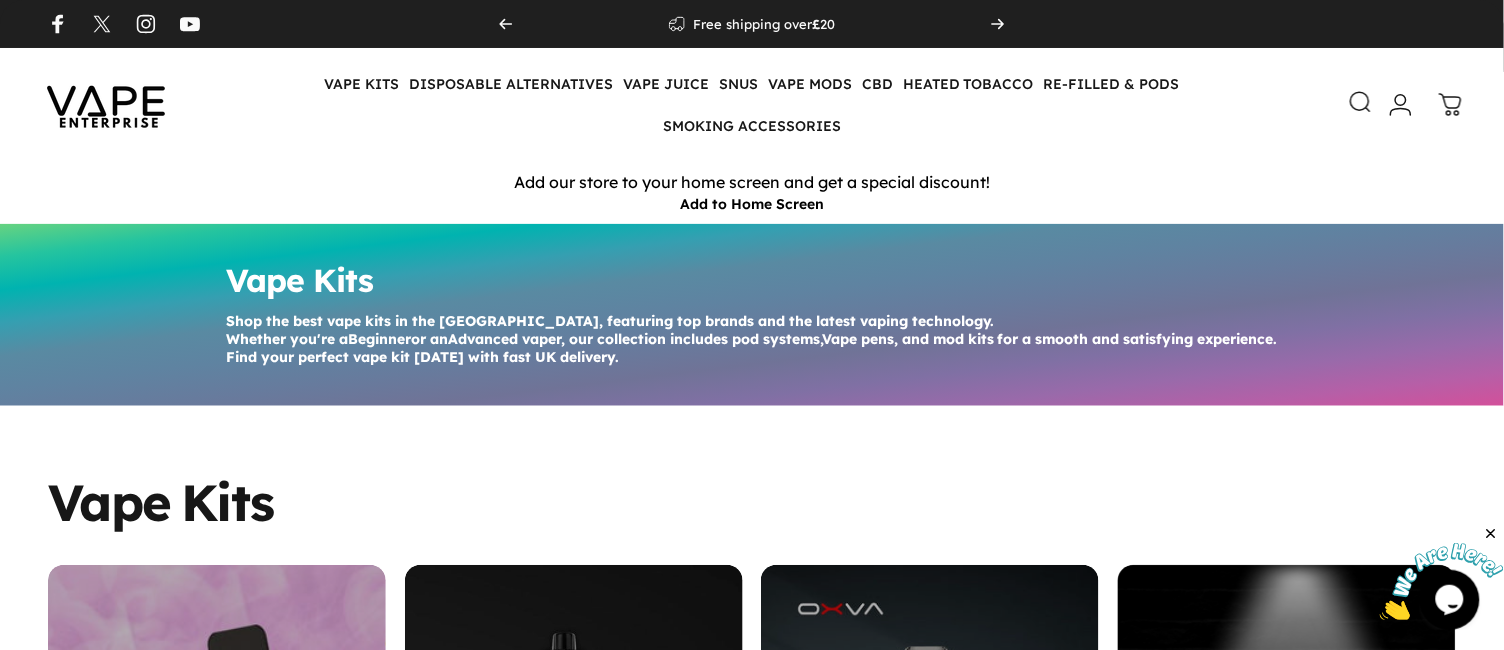 click 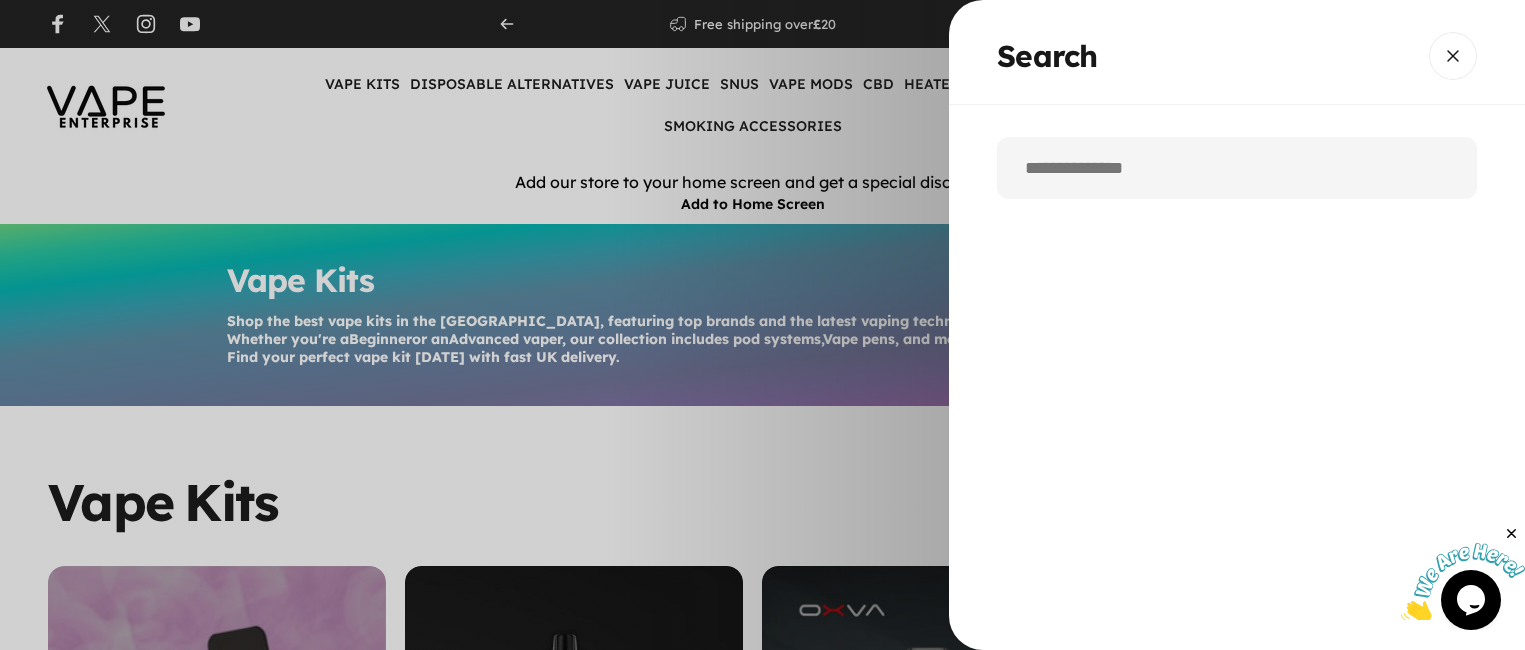 type on "*" 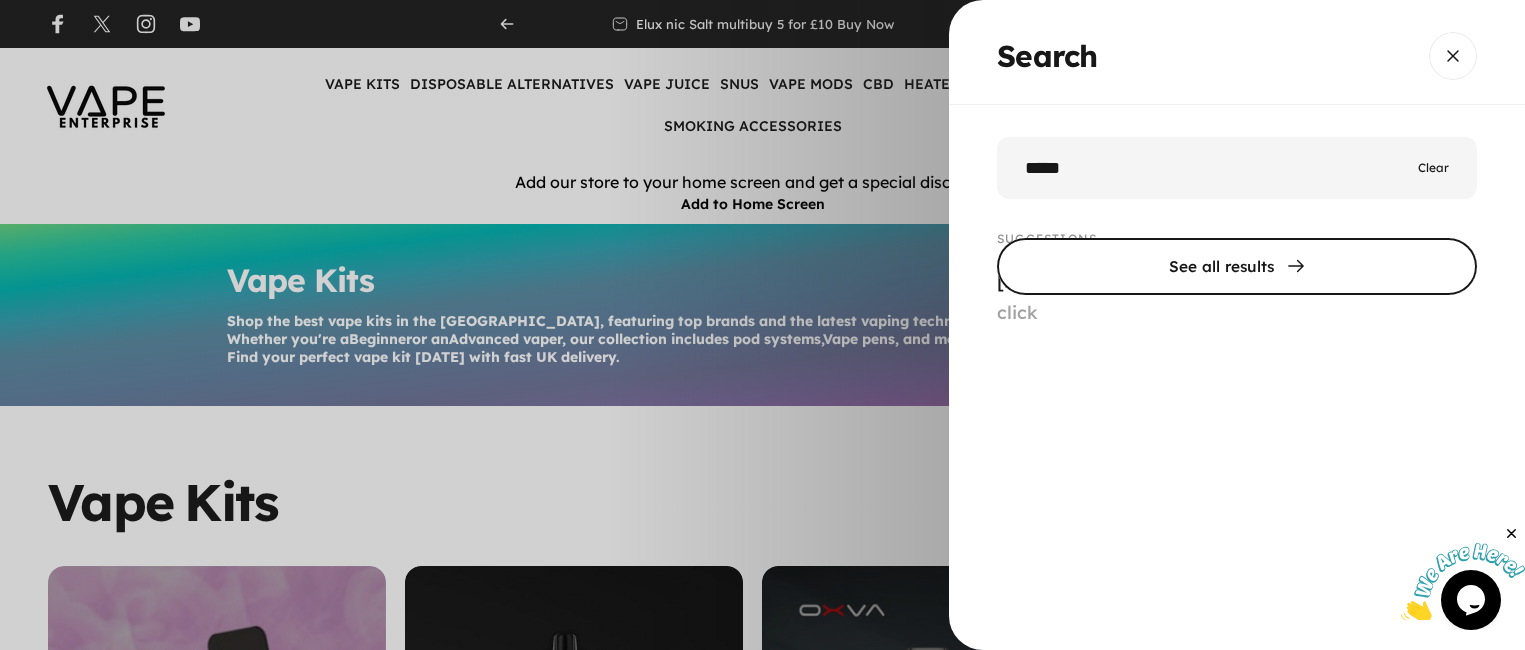 type on "*****" 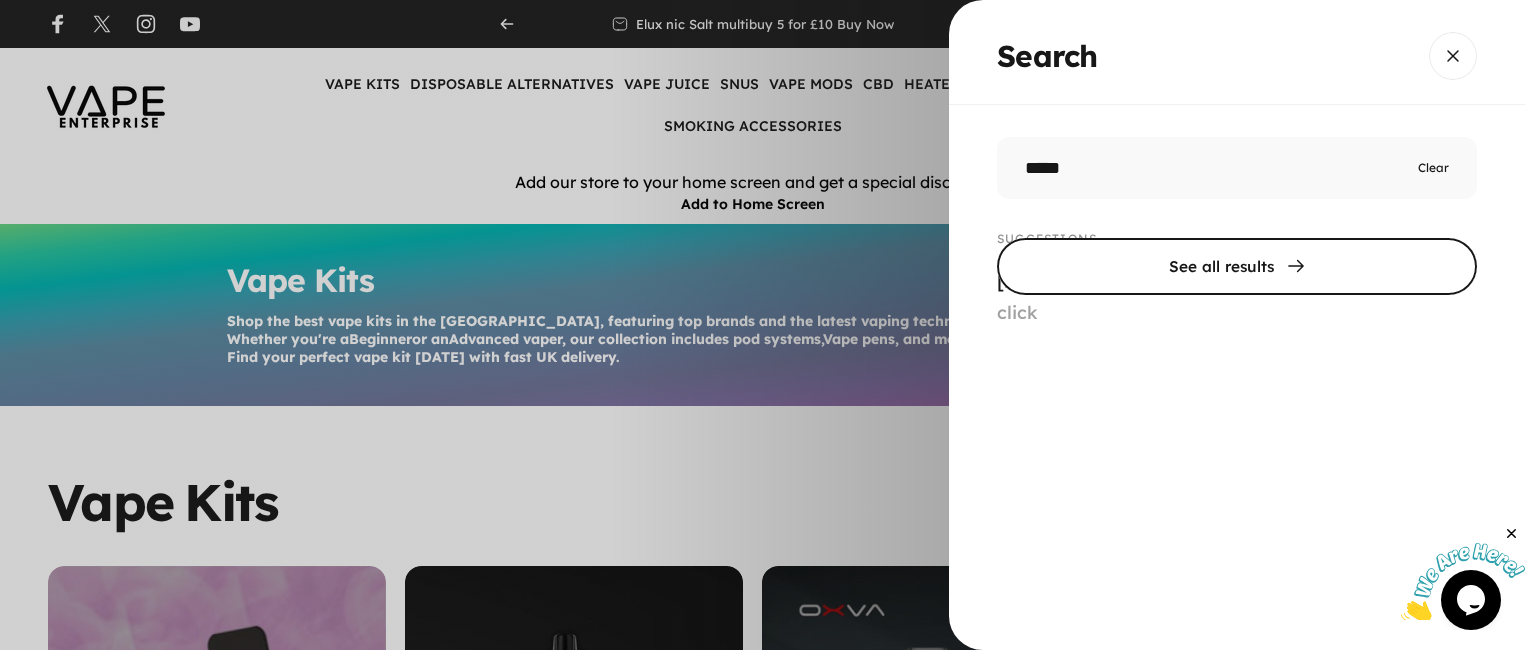 click at bounding box center [1237, 266] 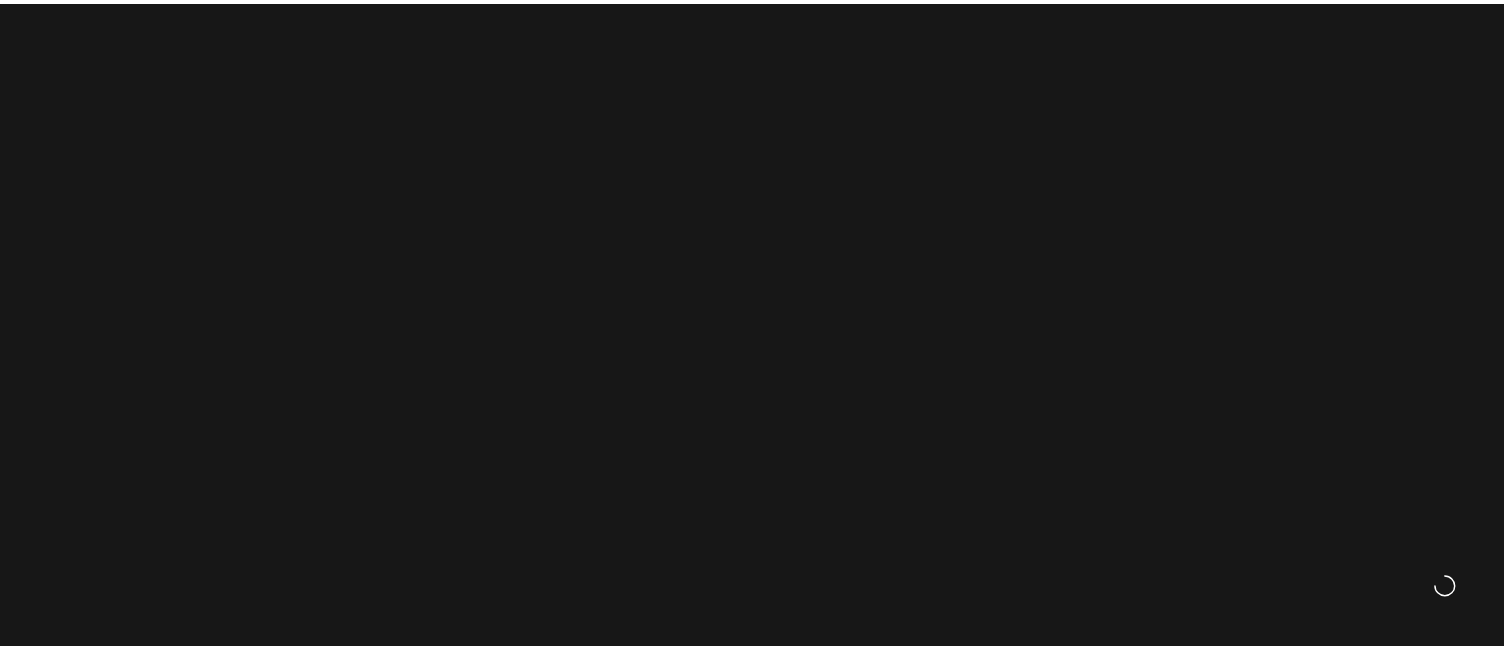 scroll, scrollTop: 0, scrollLeft: 0, axis: both 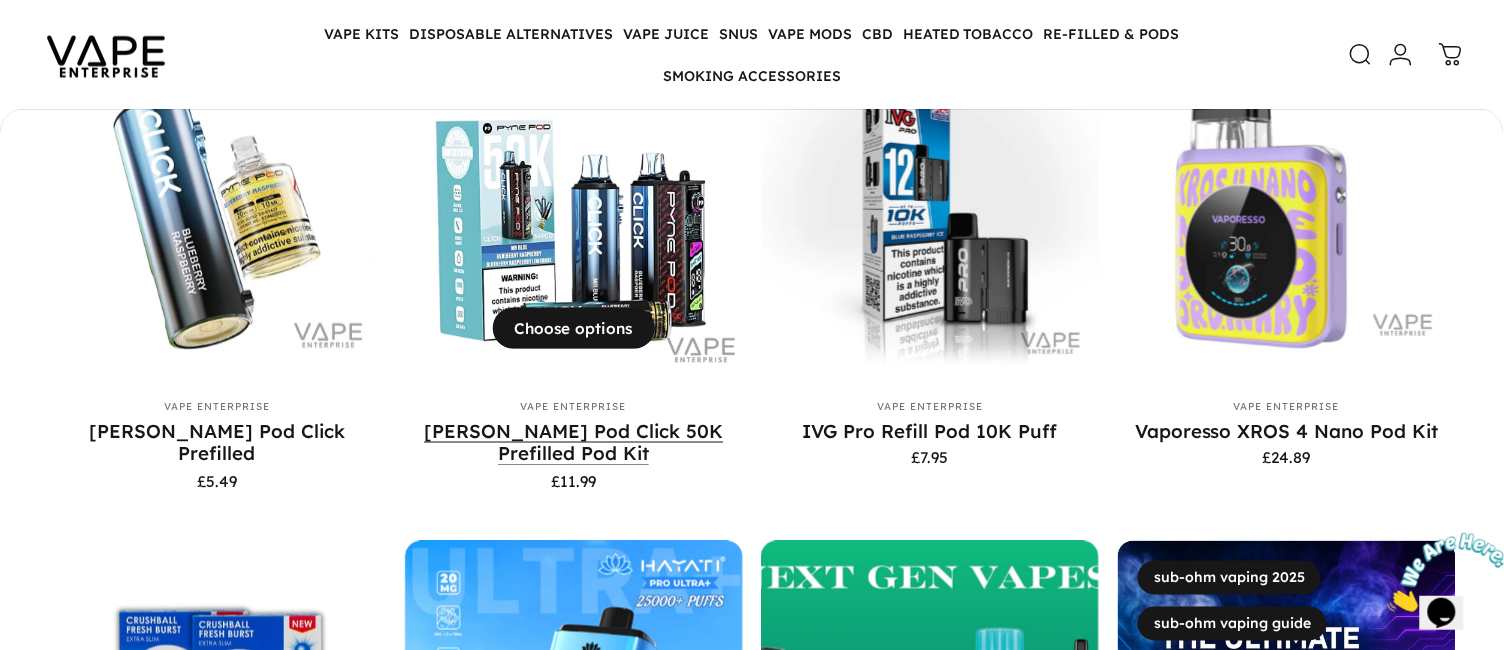 click on "Pyne Pod Click 50K Prefilled Pod Kit" at bounding box center [573, 442] 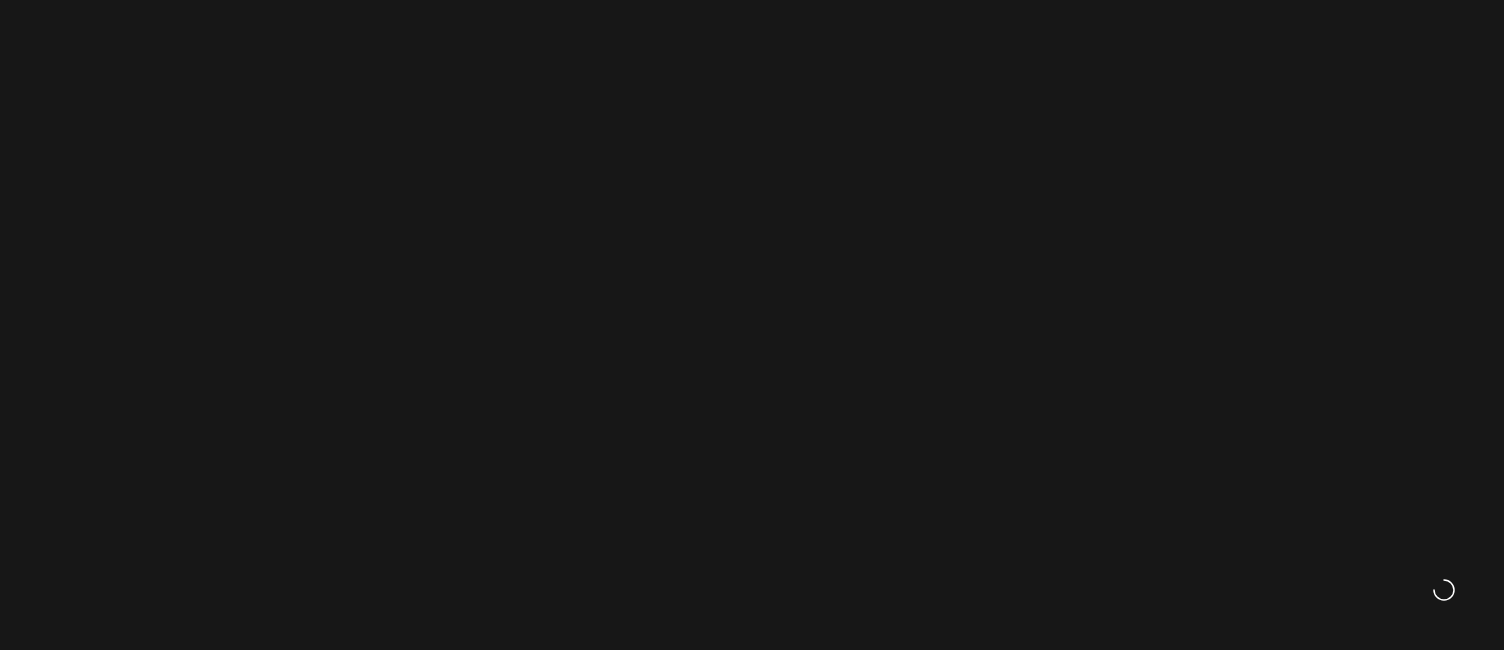 scroll, scrollTop: 0, scrollLeft: 0, axis: both 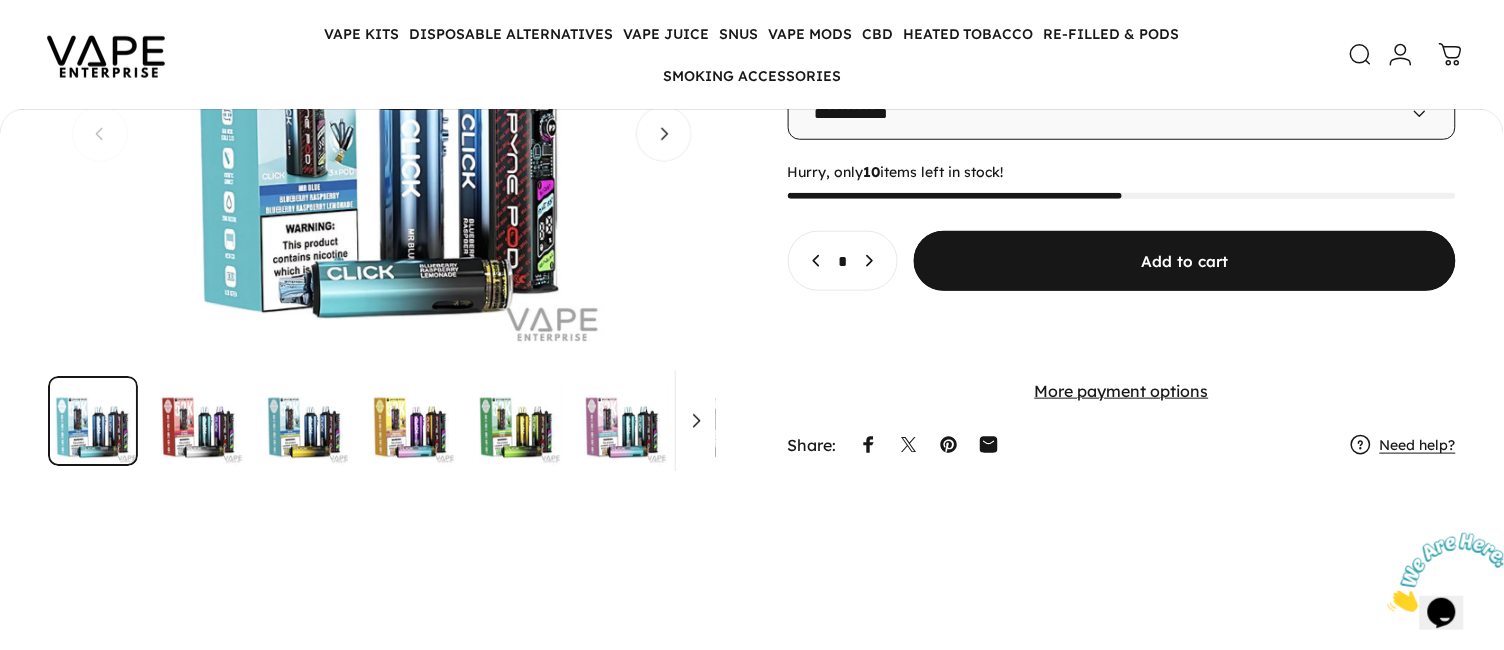 click at bounding box center [199, 421] 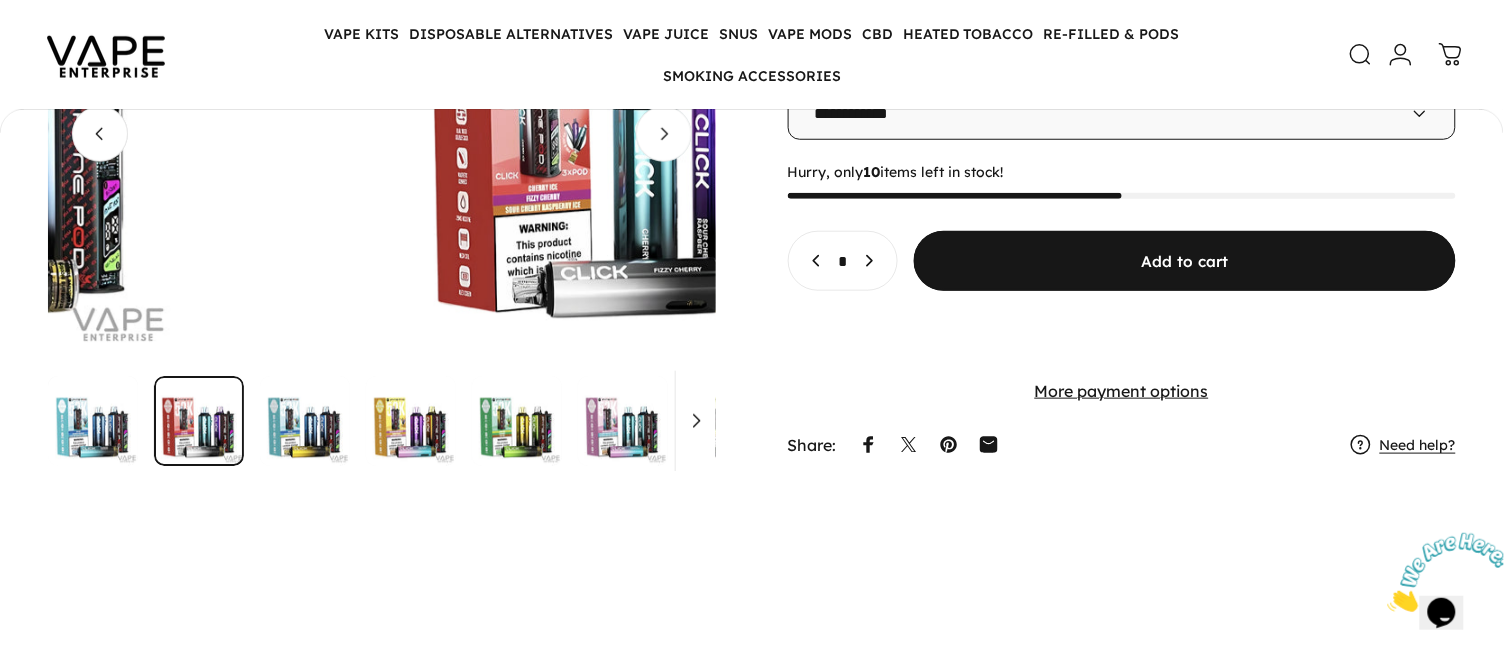 scroll, scrollTop: 0, scrollLeft: 655, axis: horizontal 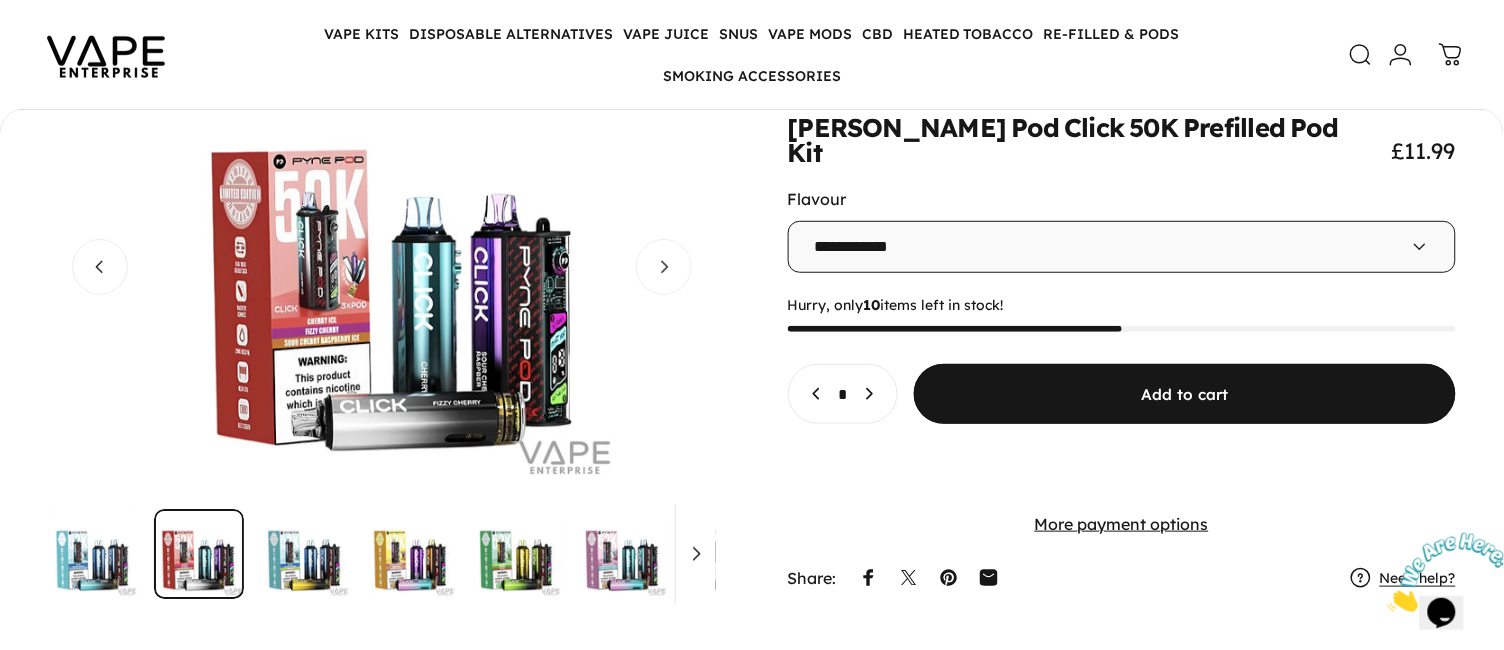 click at bounding box center [305, 554] 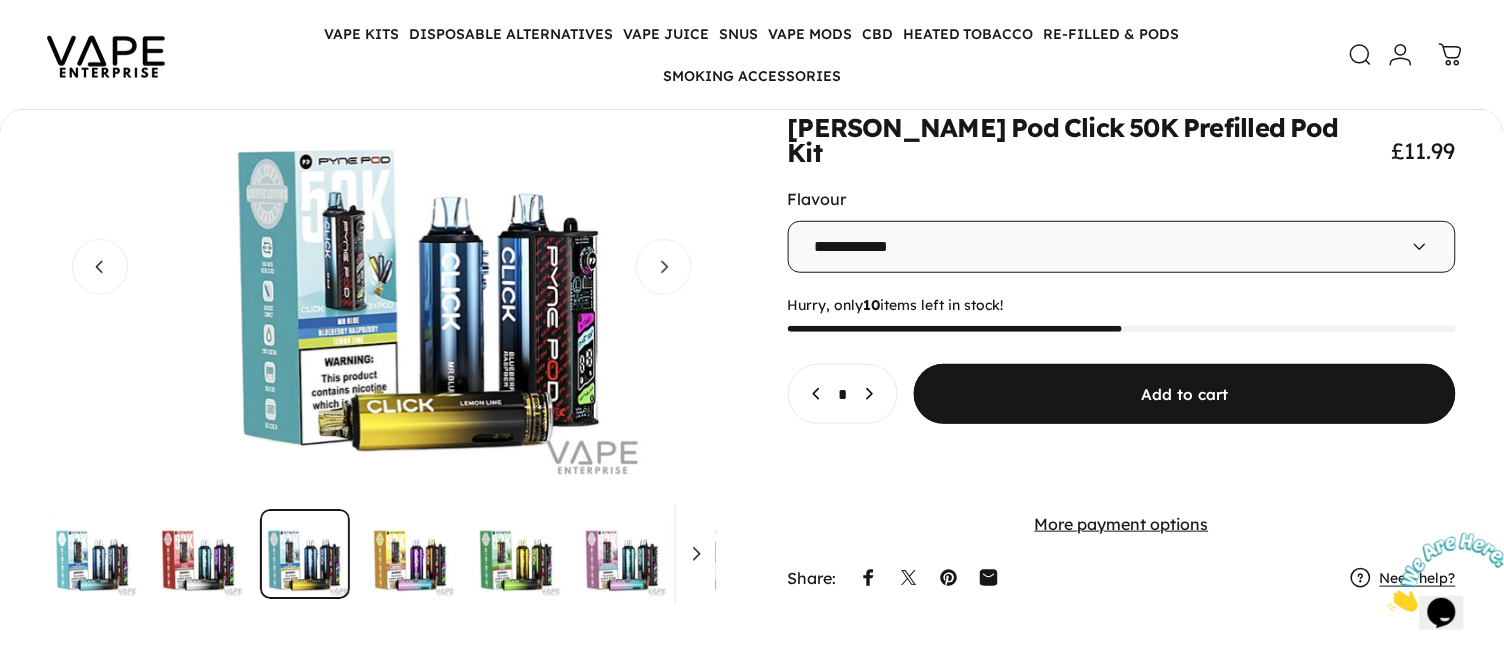 scroll, scrollTop: 0, scrollLeft: 1313, axis: horizontal 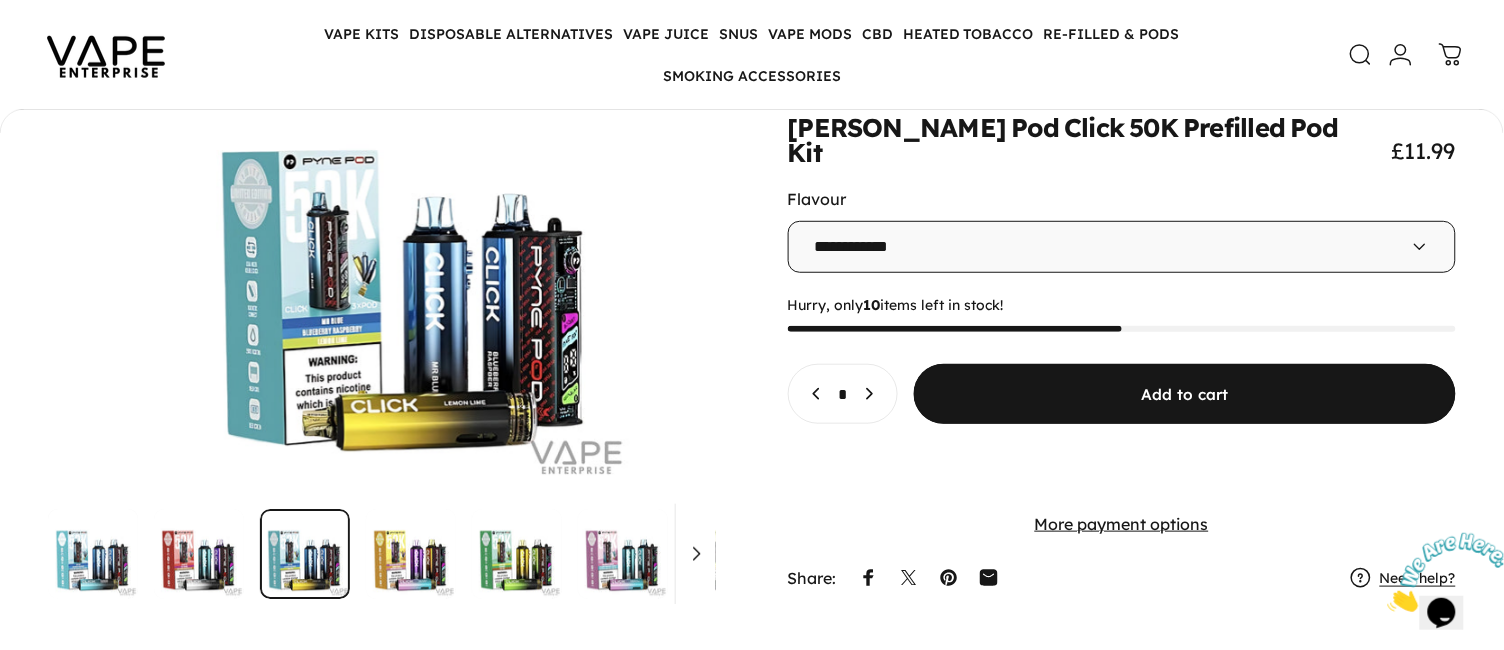 click 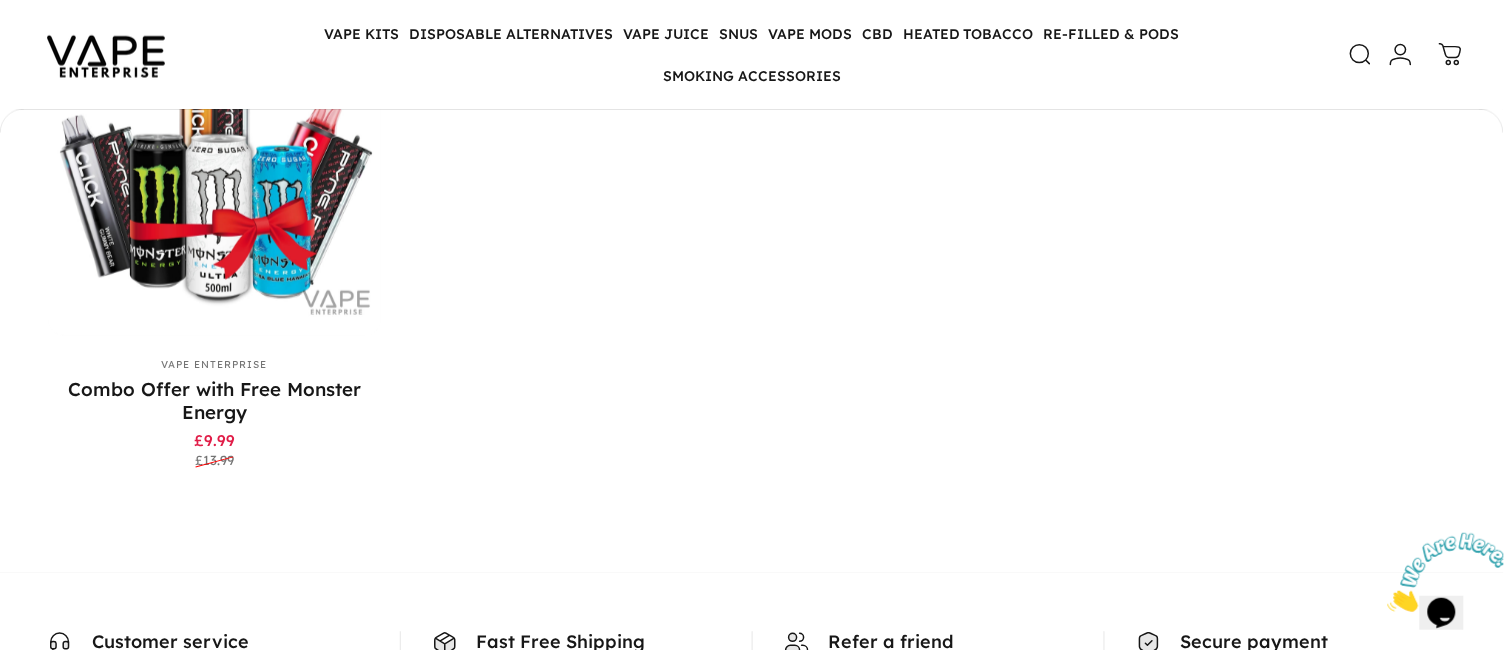 scroll, scrollTop: 2734, scrollLeft: 0, axis: vertical 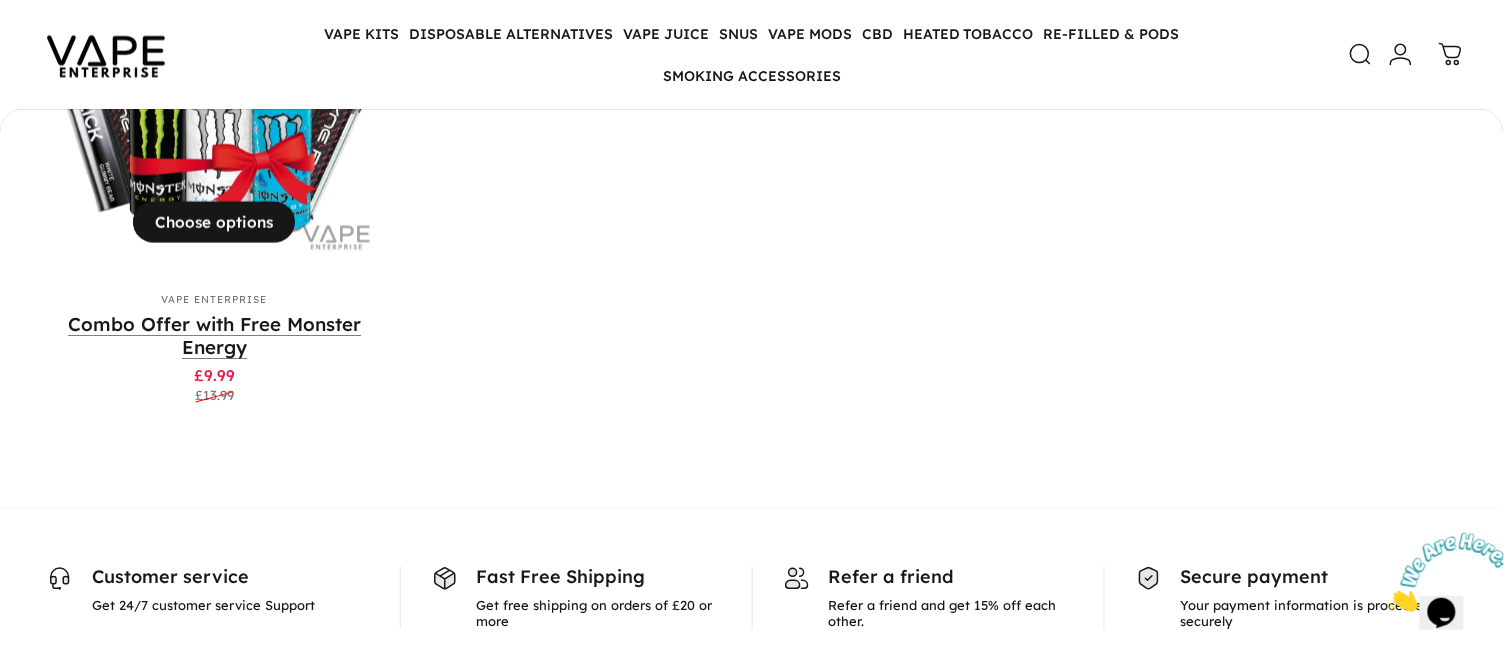 click on "Combo Offer with Free Monster Energy" at bounding box center (214, 336) 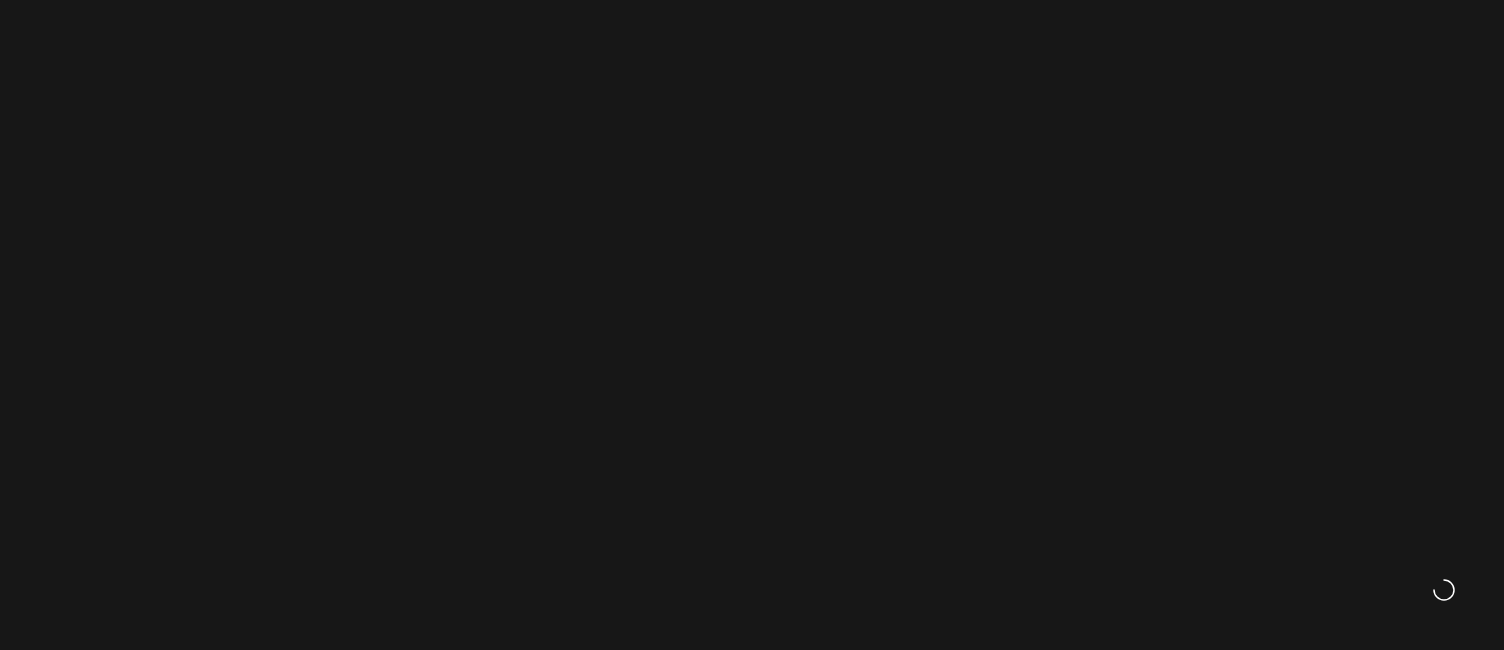 scroll, scrollTop: 0, scrollLeft: 0, axis: both 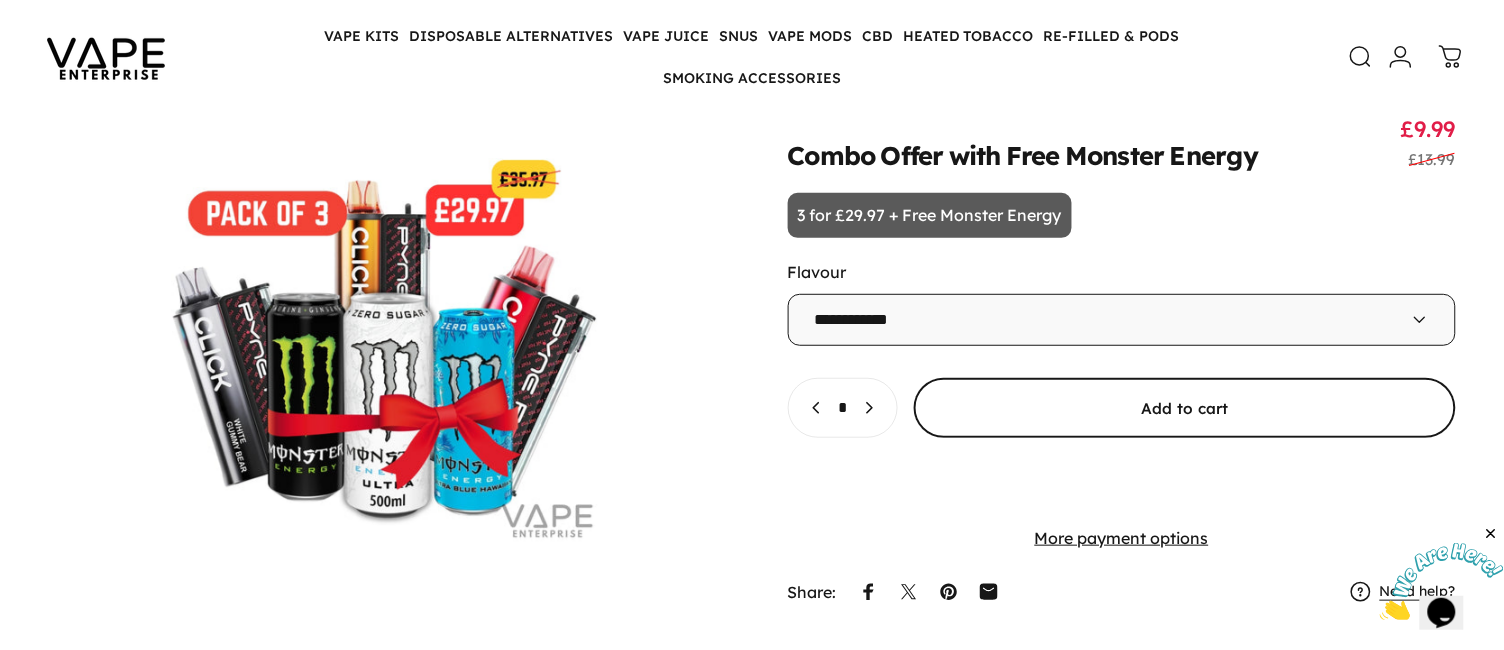 click at bounding box center [1185, 408] 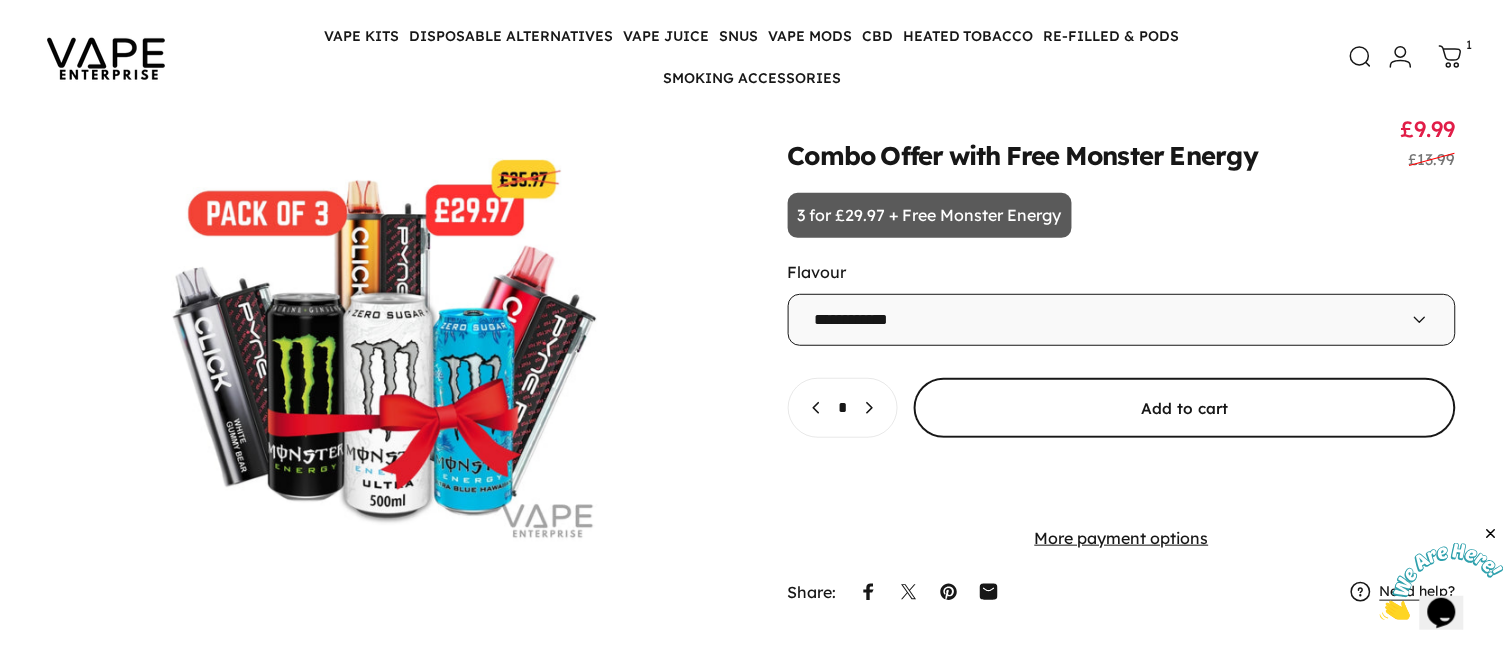 click at bounding box center [1185, 408] 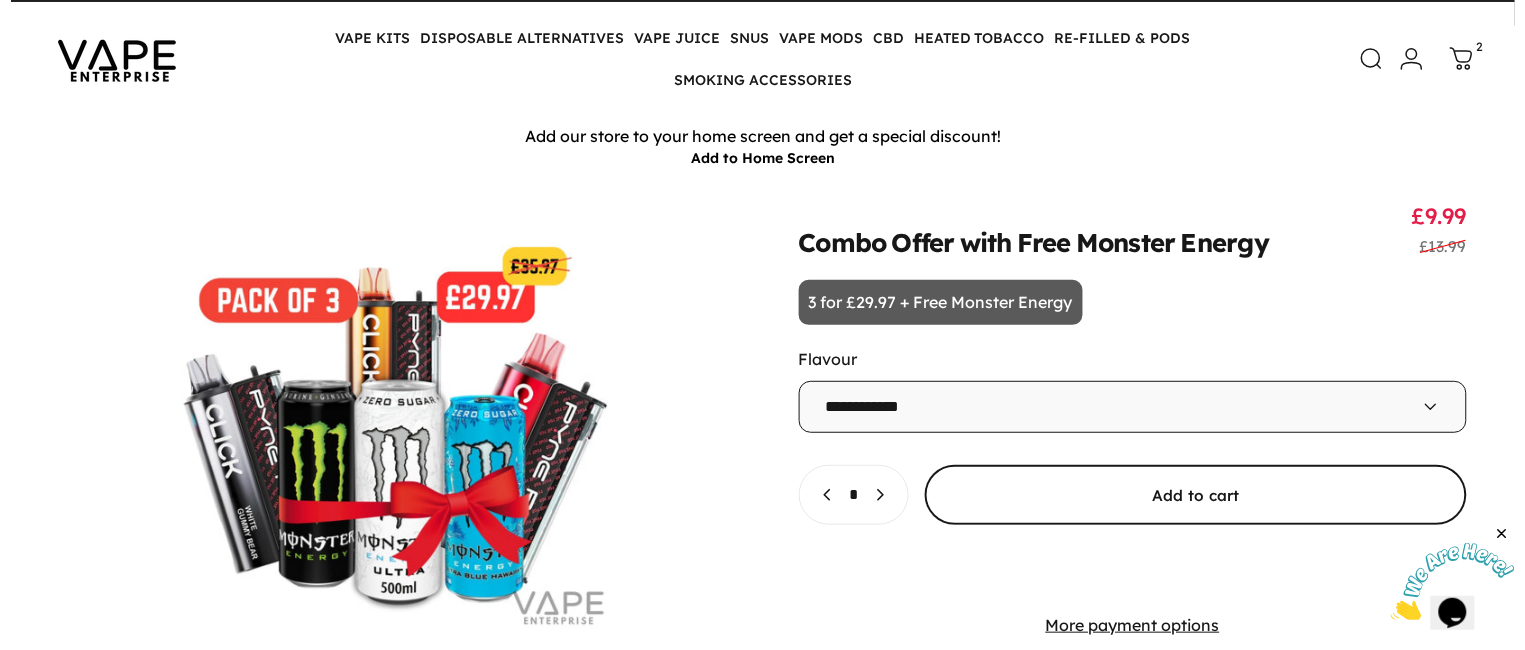 scroll, scrollTop: 0, scrollLeft: 0, axis: both 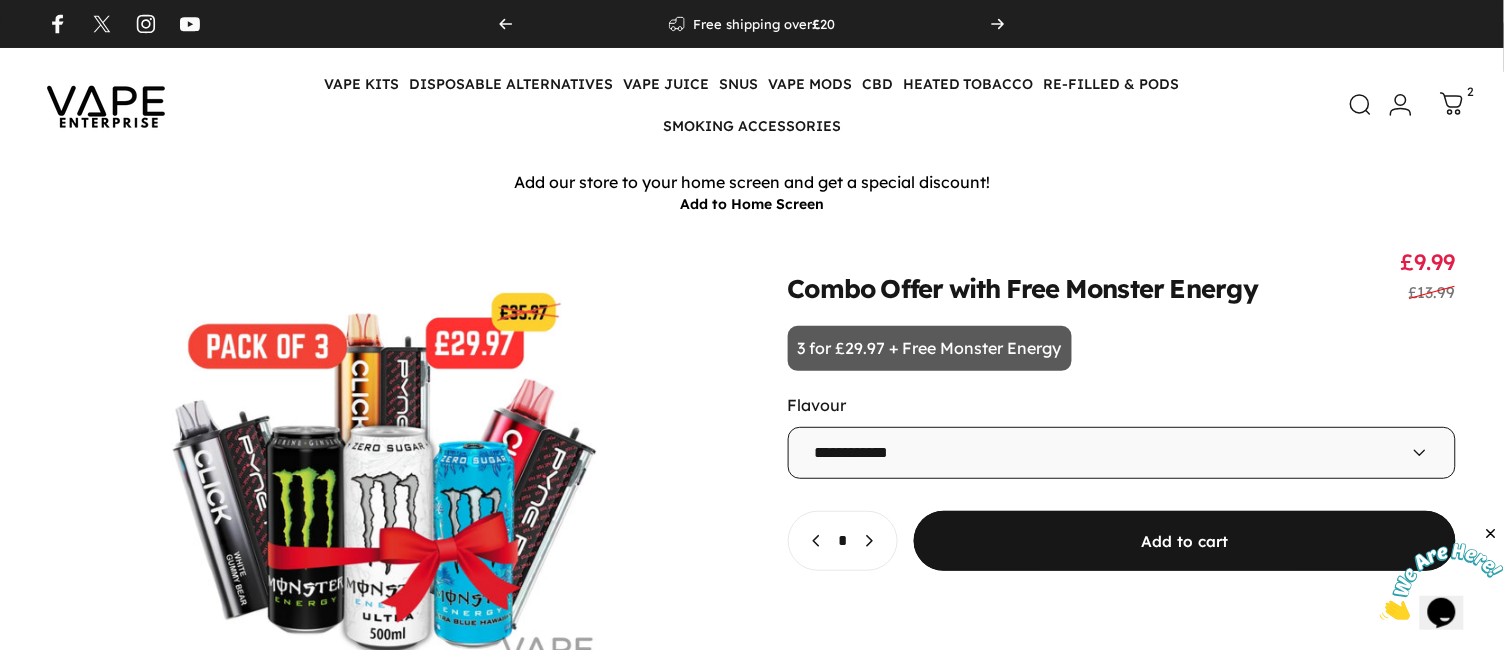 click 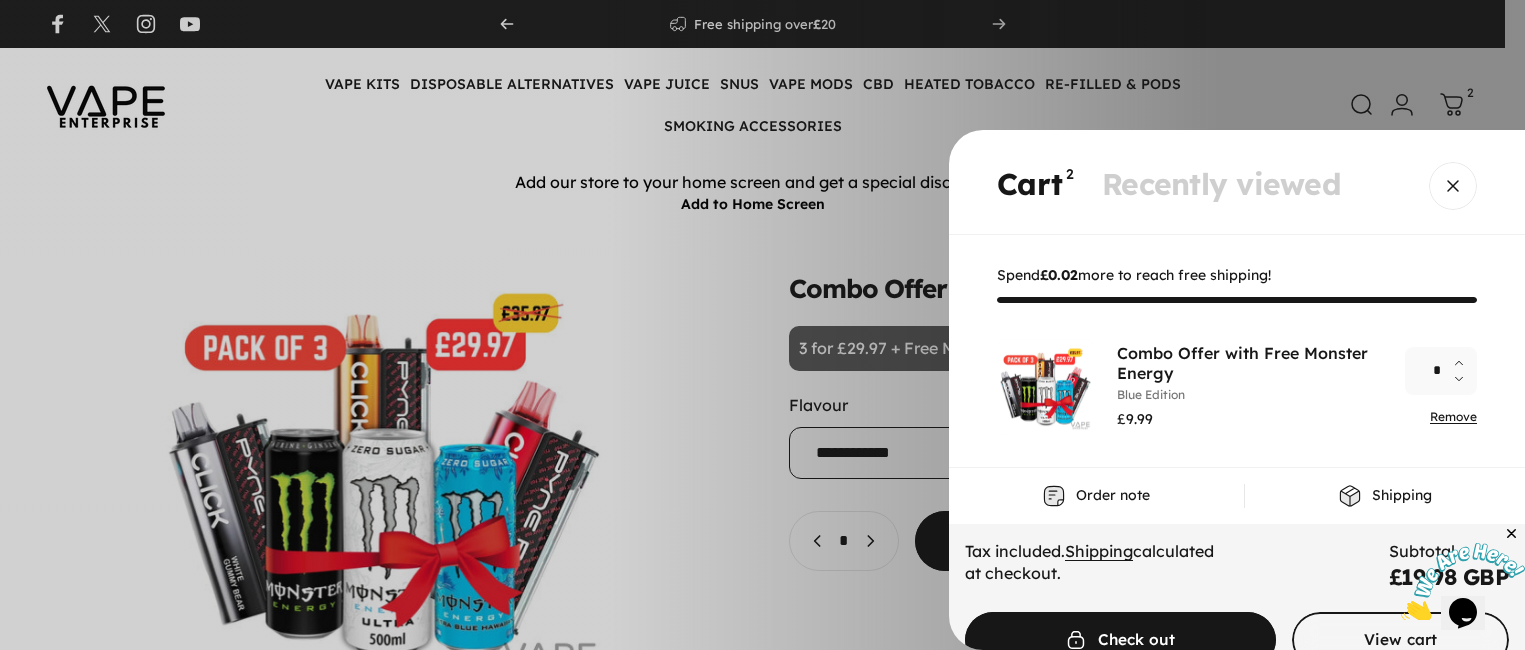 click at bounding box center [1465, 383] 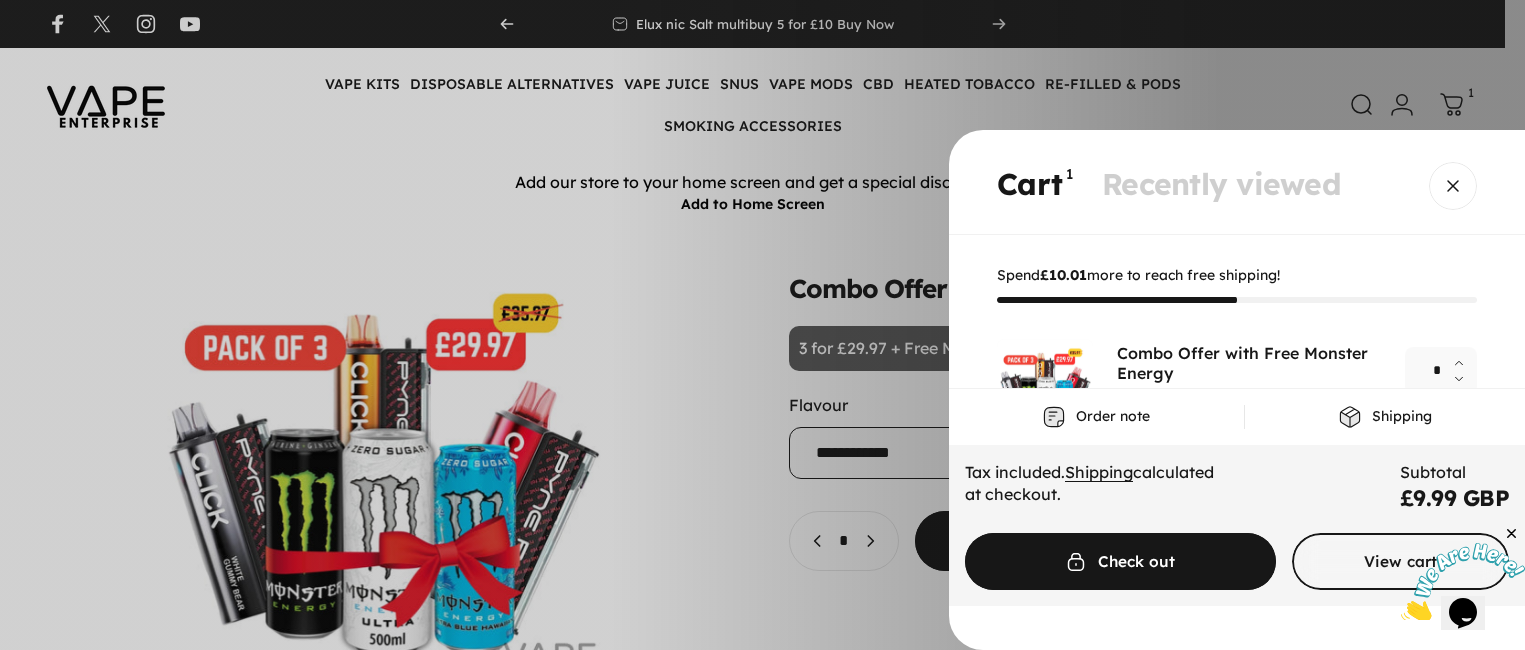 scroll, scrollTop: 85, scrollLeft: 0, axis: vertical 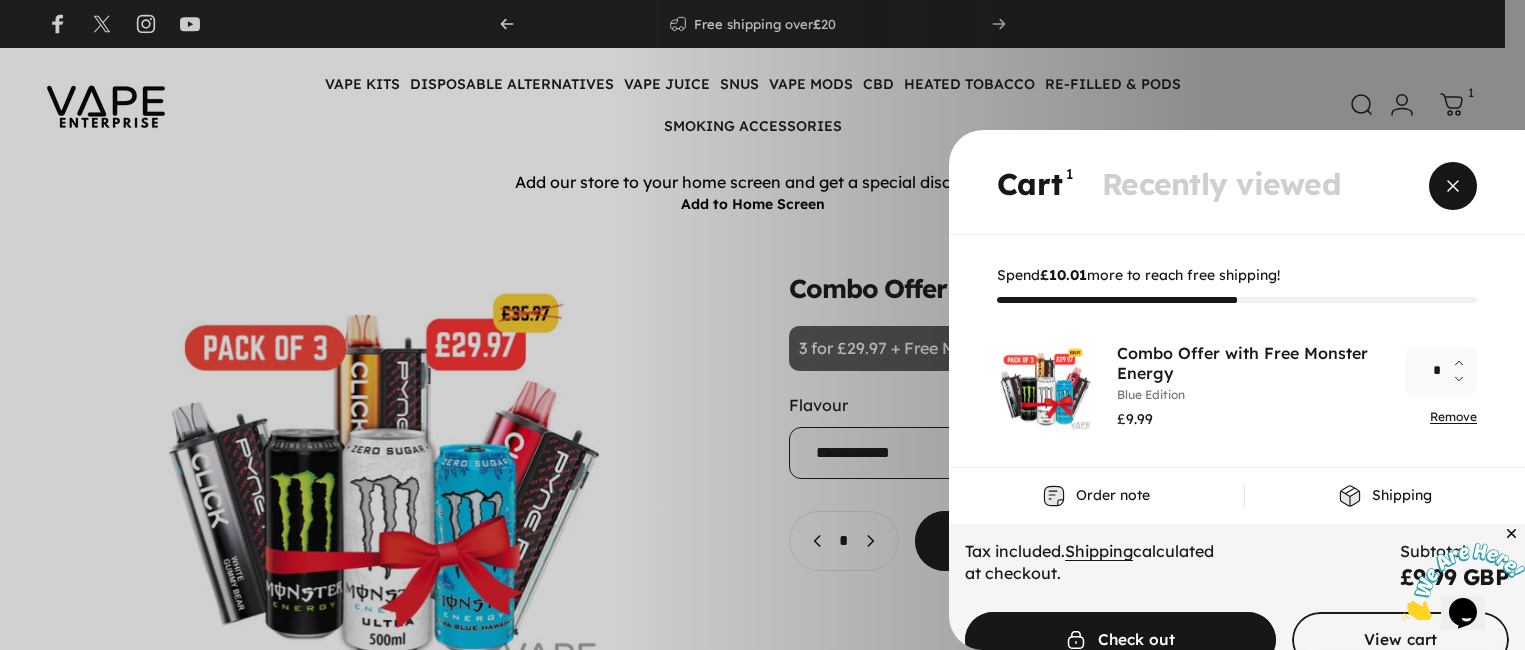 click at bounding box center (1453, 186) 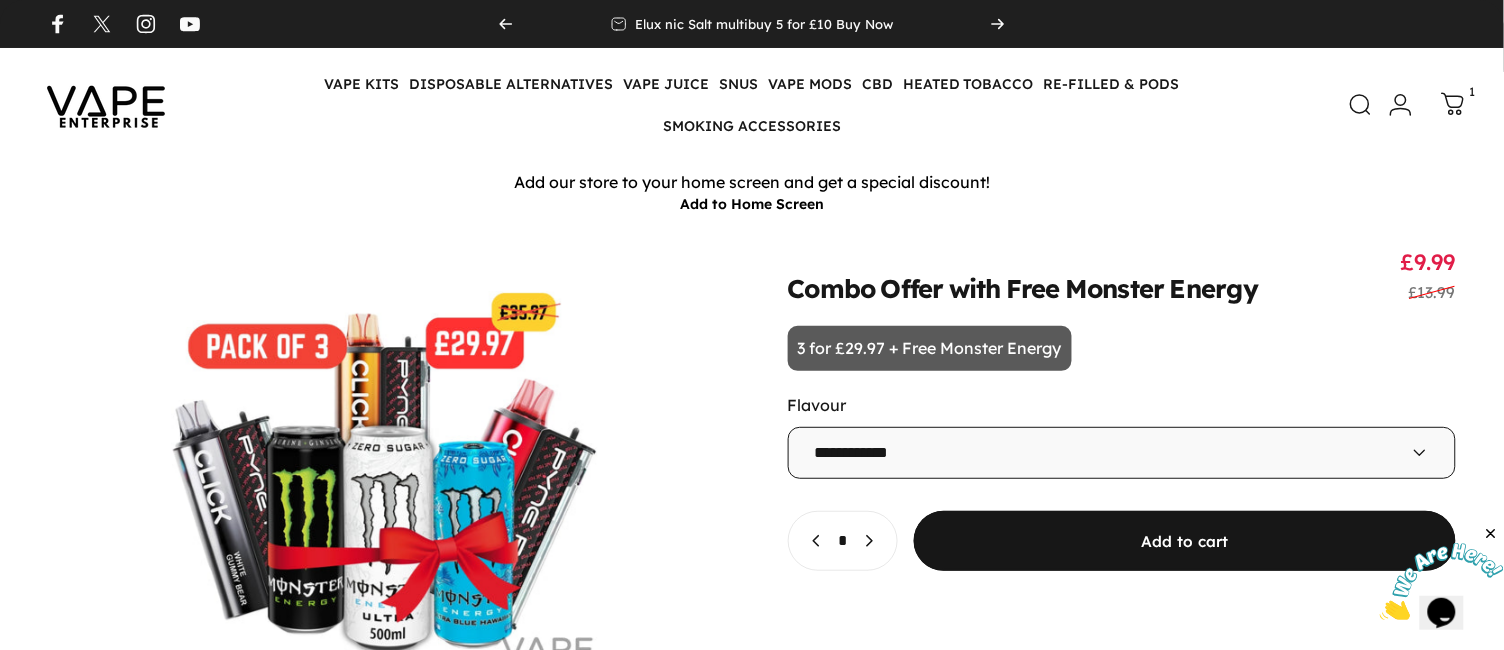 click 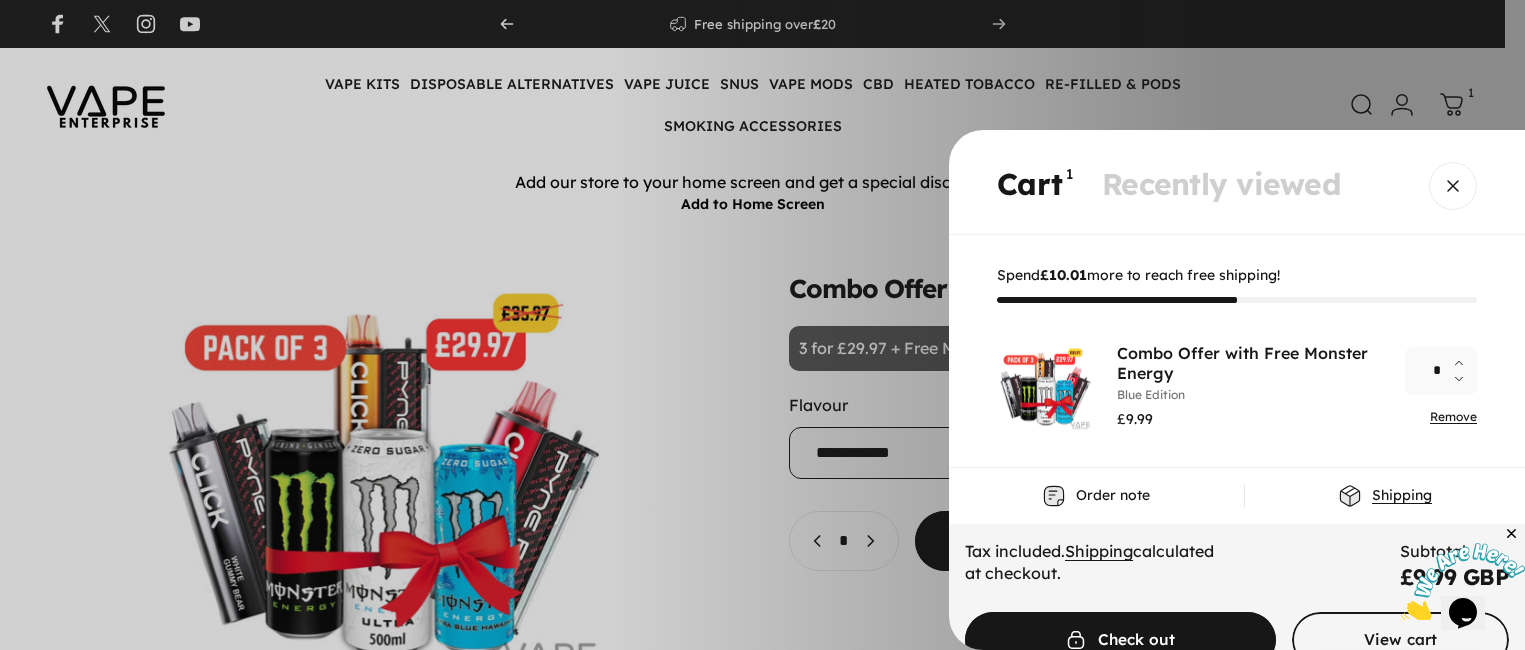 click on "Shipping" at bounding box center (1402, 496) 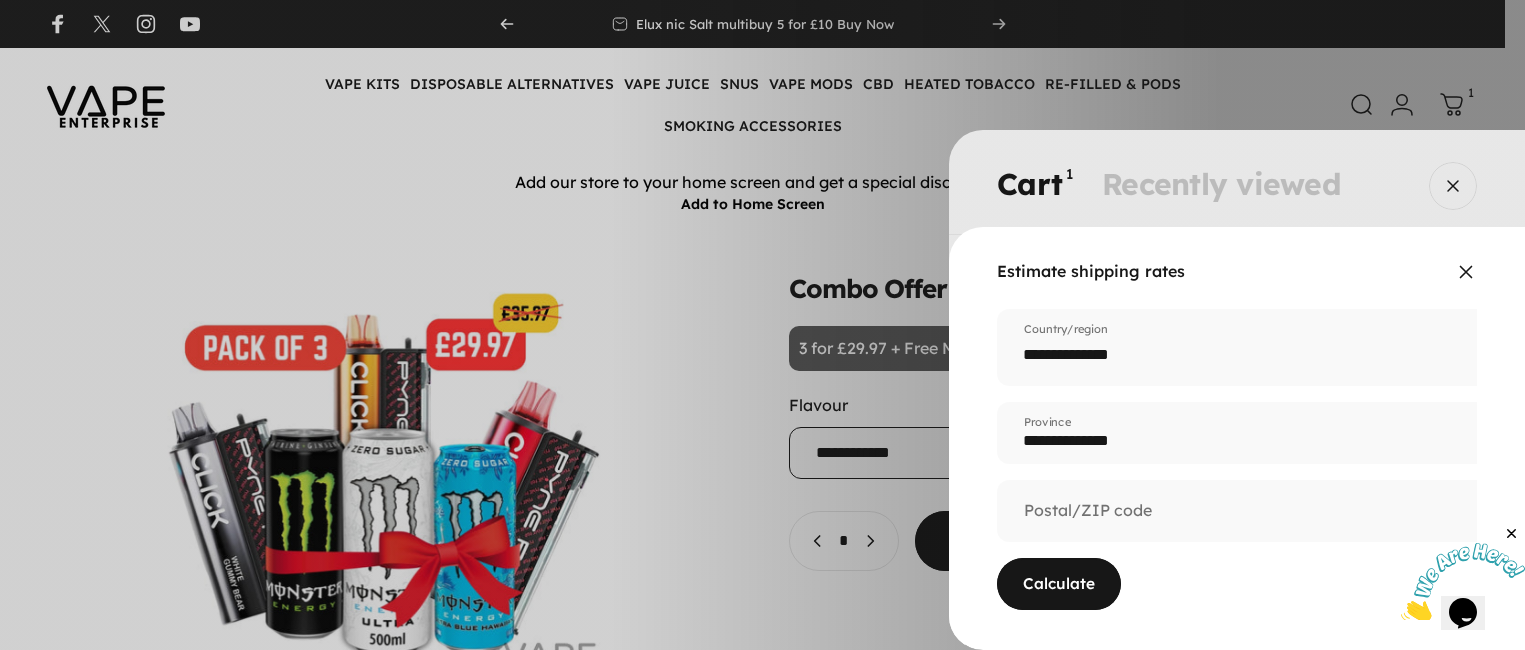 scroll, scrollTop: 47, scrollLeft: 0, axis: vertical 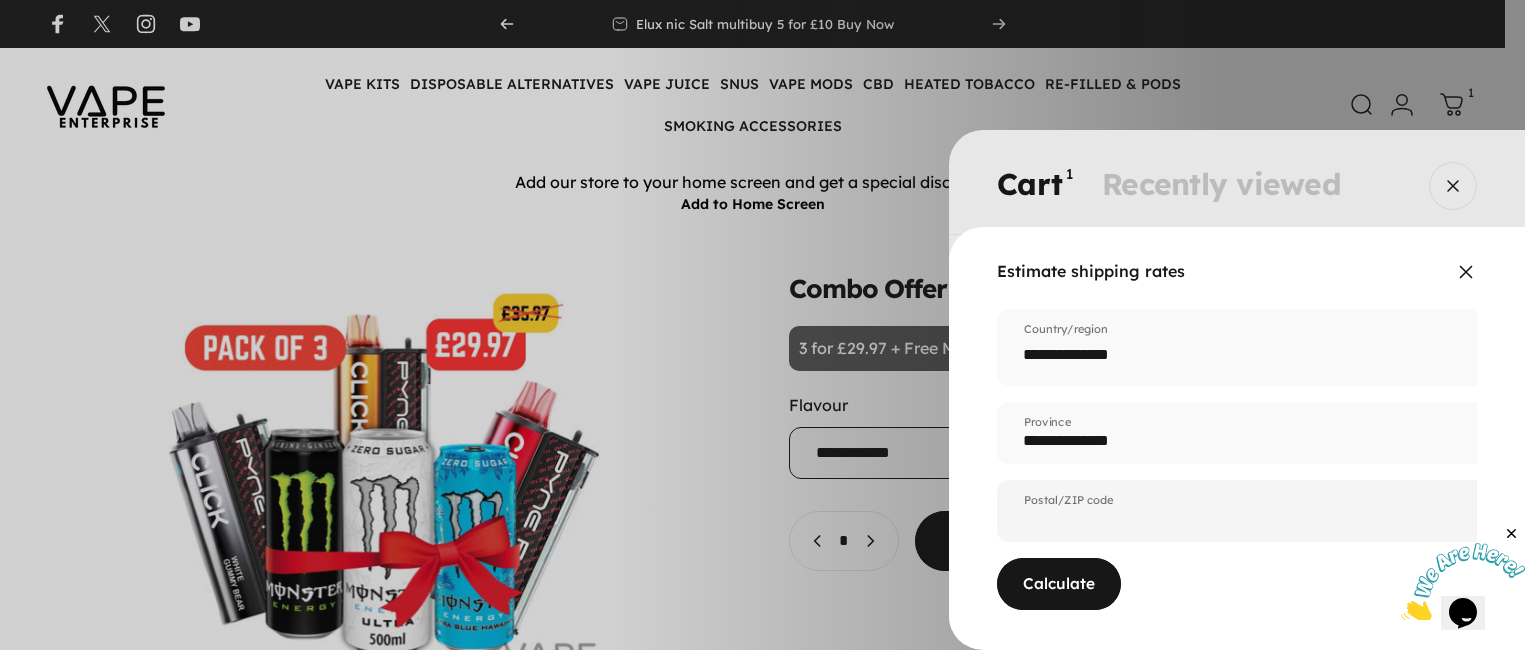 click on "Postal/ZIP code" at bounding box center [1297, 511] 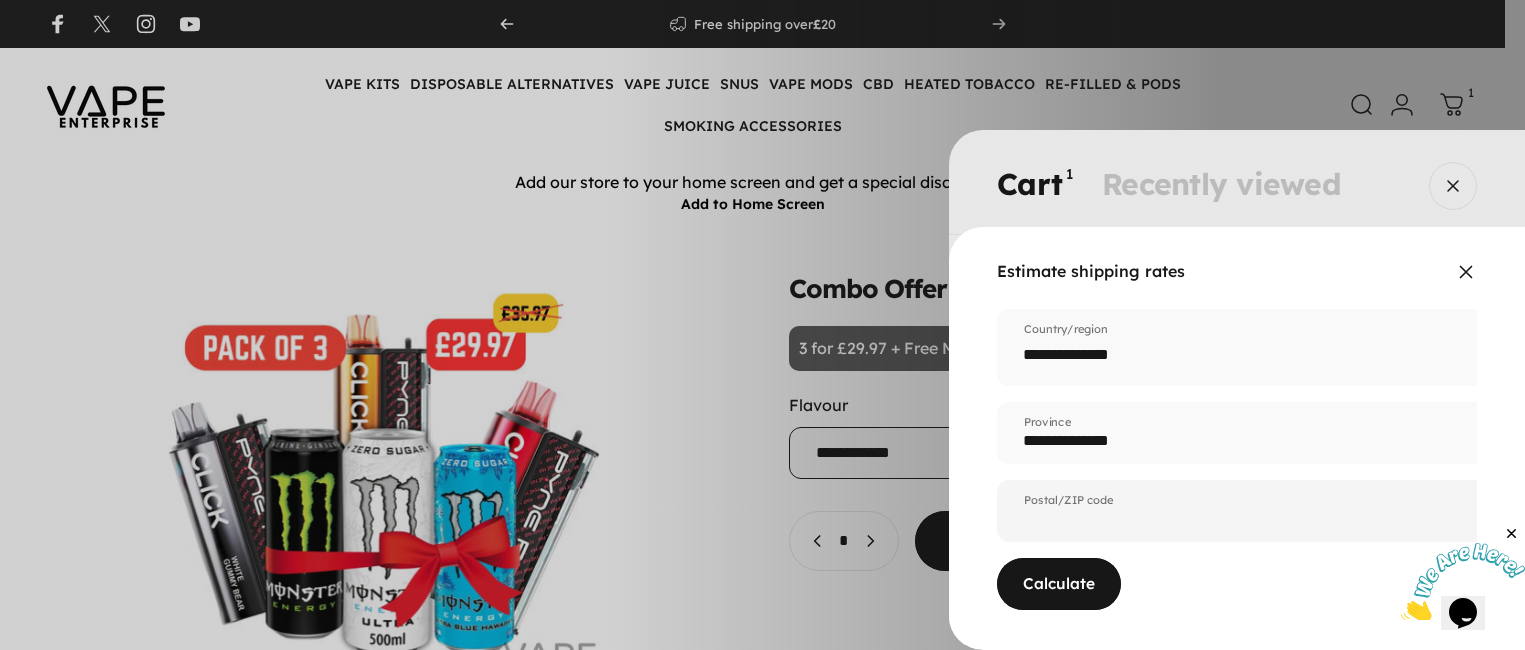 type on "*******" 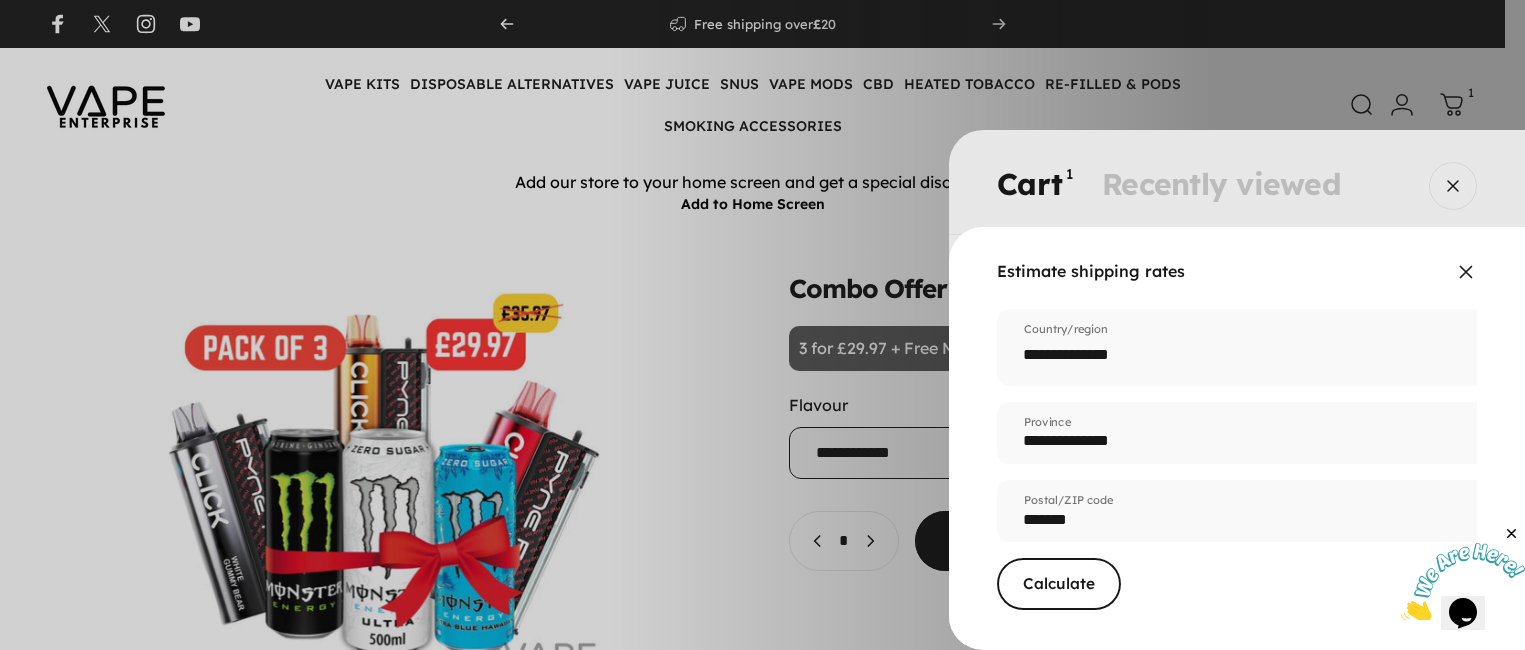 click at bounding box center [1059, 584] 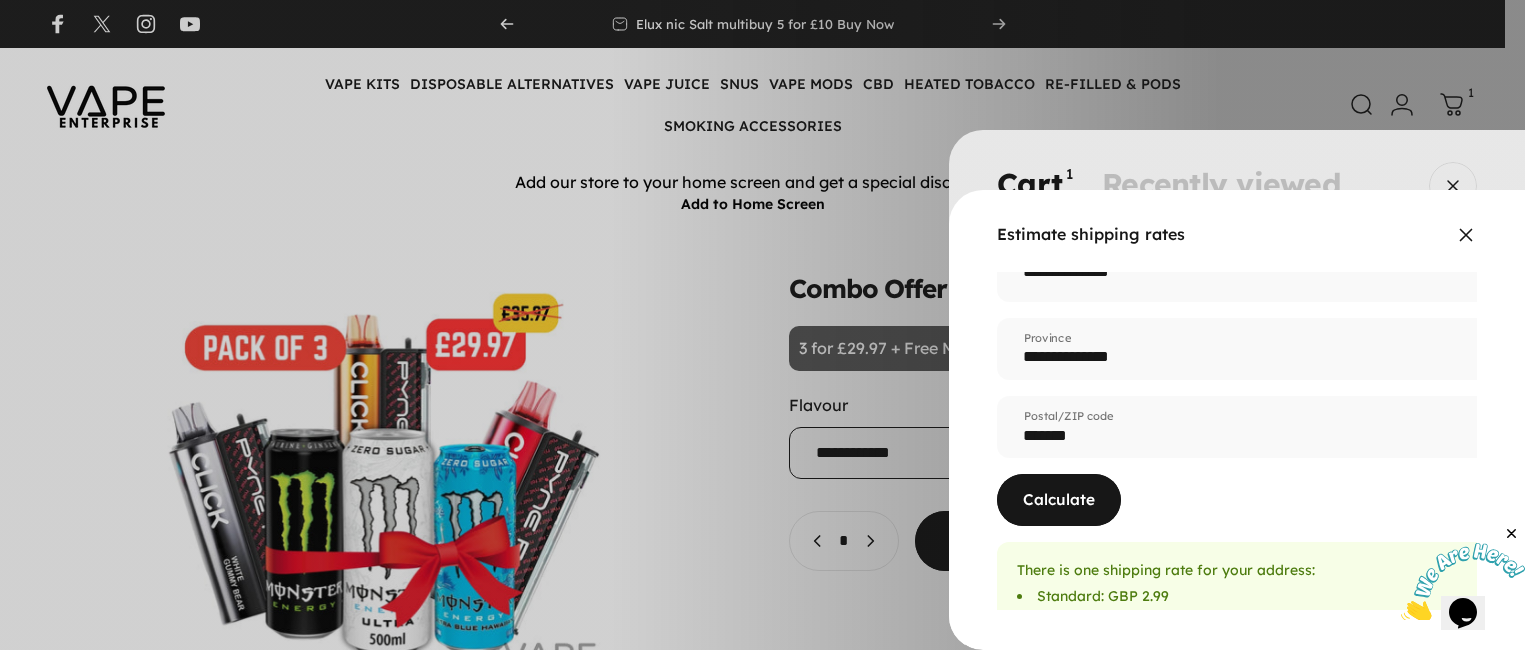click on "**********" at bounding box center [1297, 349] 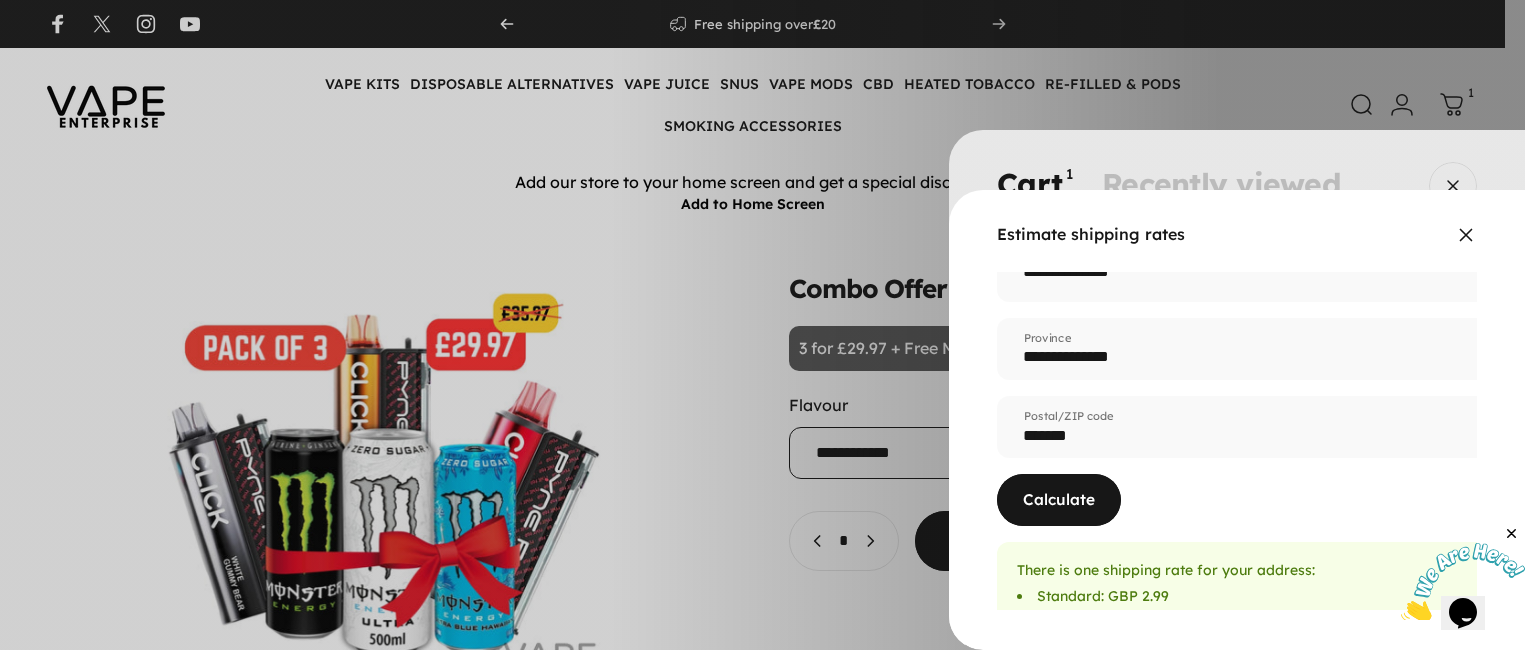 select on "*******" 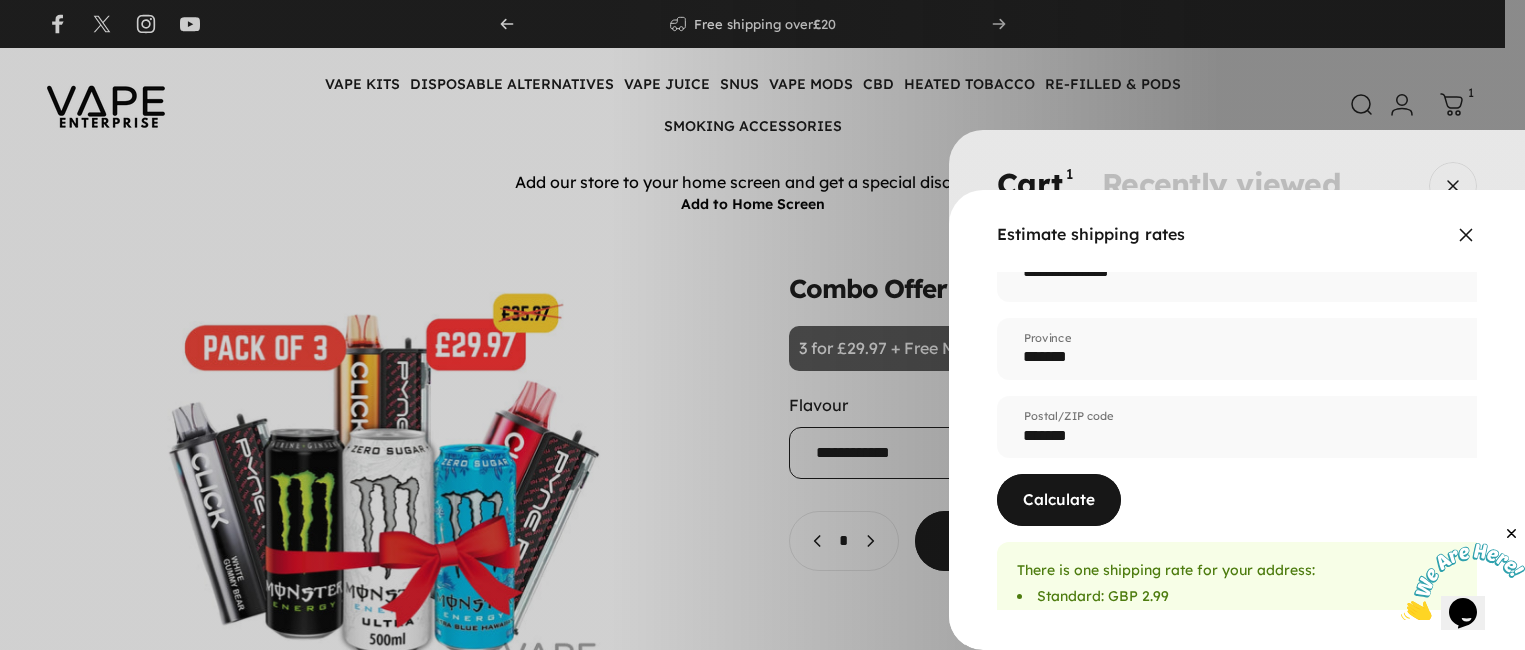 click on "**********" at bounding box center (1297, 349) 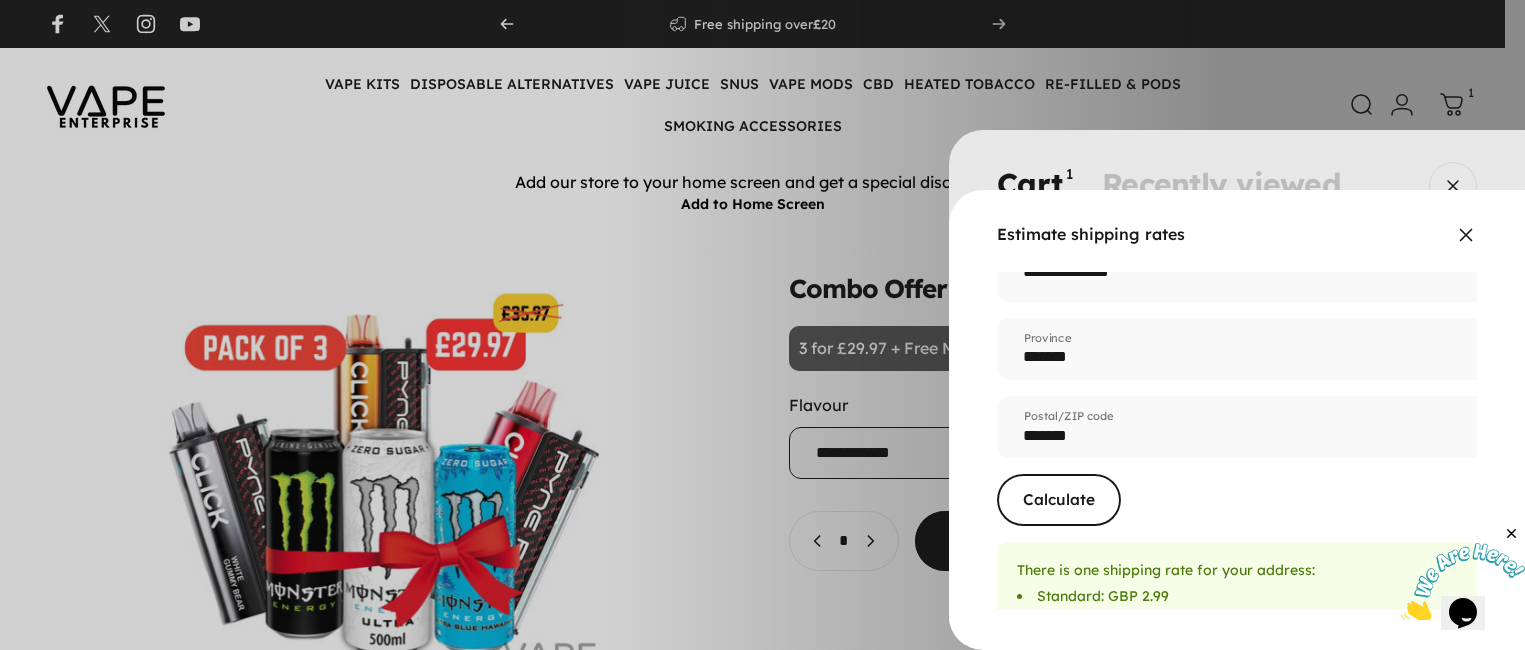 click at bounding box center [1059, 500] 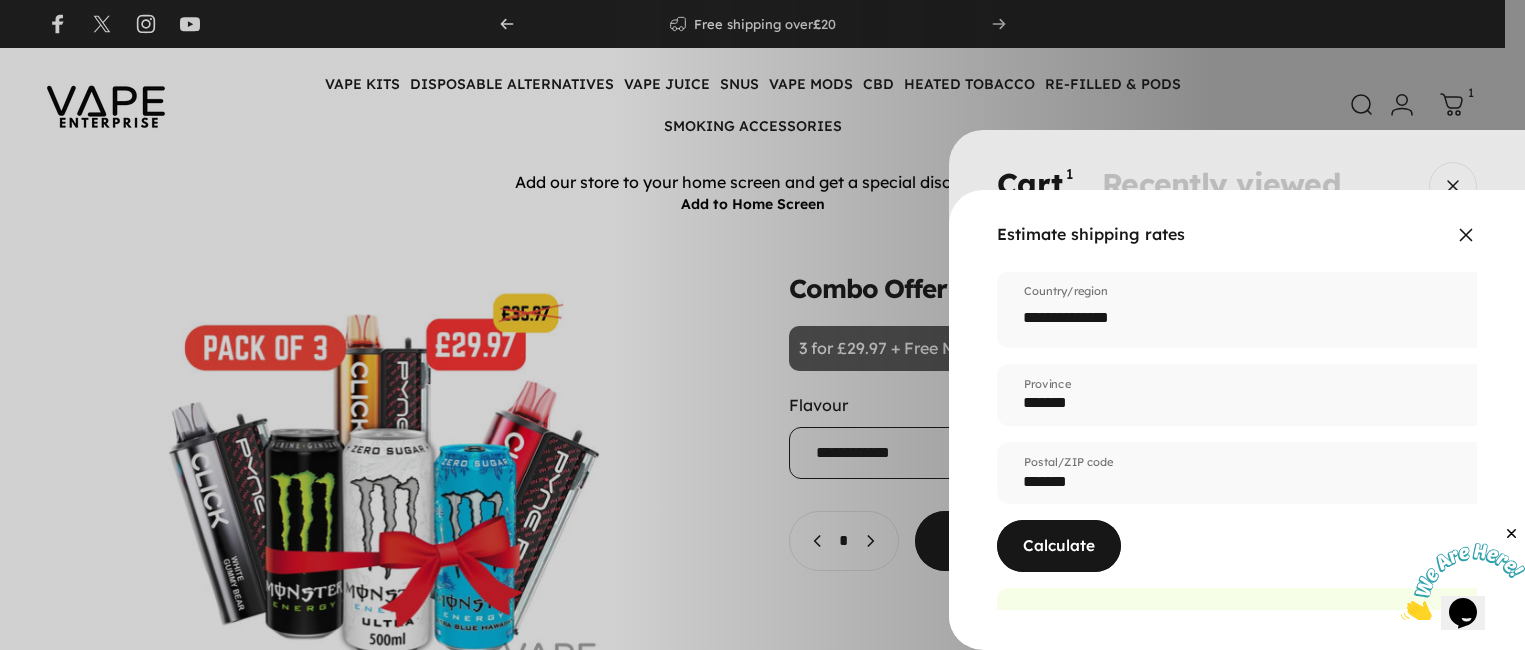 scroll, scrollTop: 0, scrollLeft: 0, axis: both 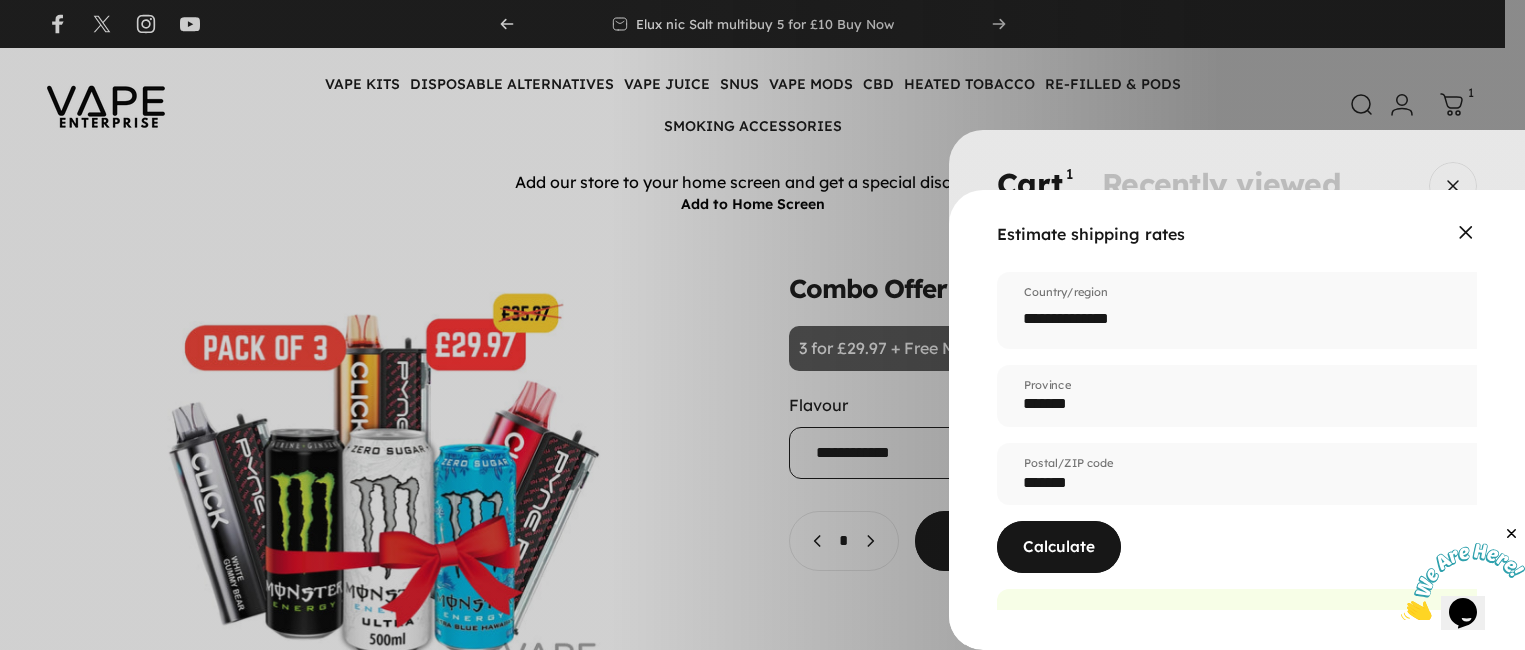 click 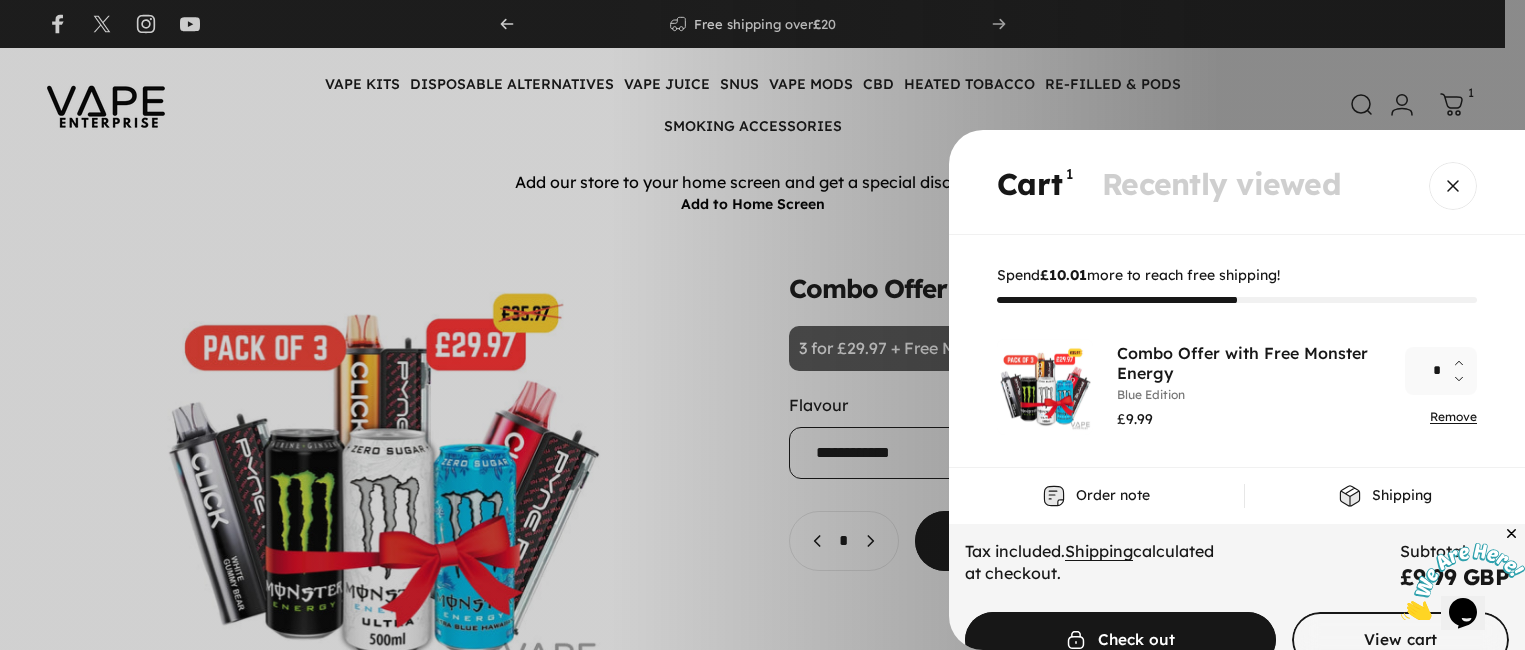 click at bounding box center (1512, 534) 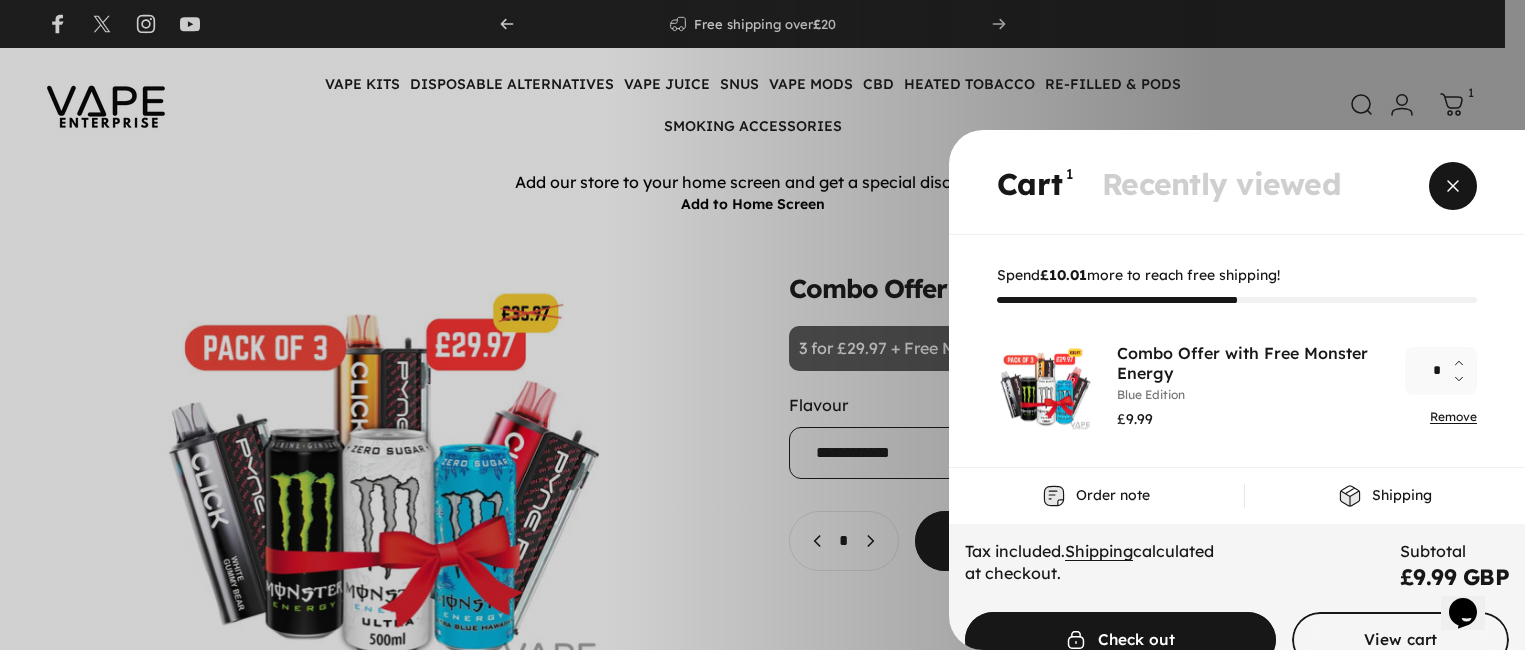 click at bounding box center (1453, 186) 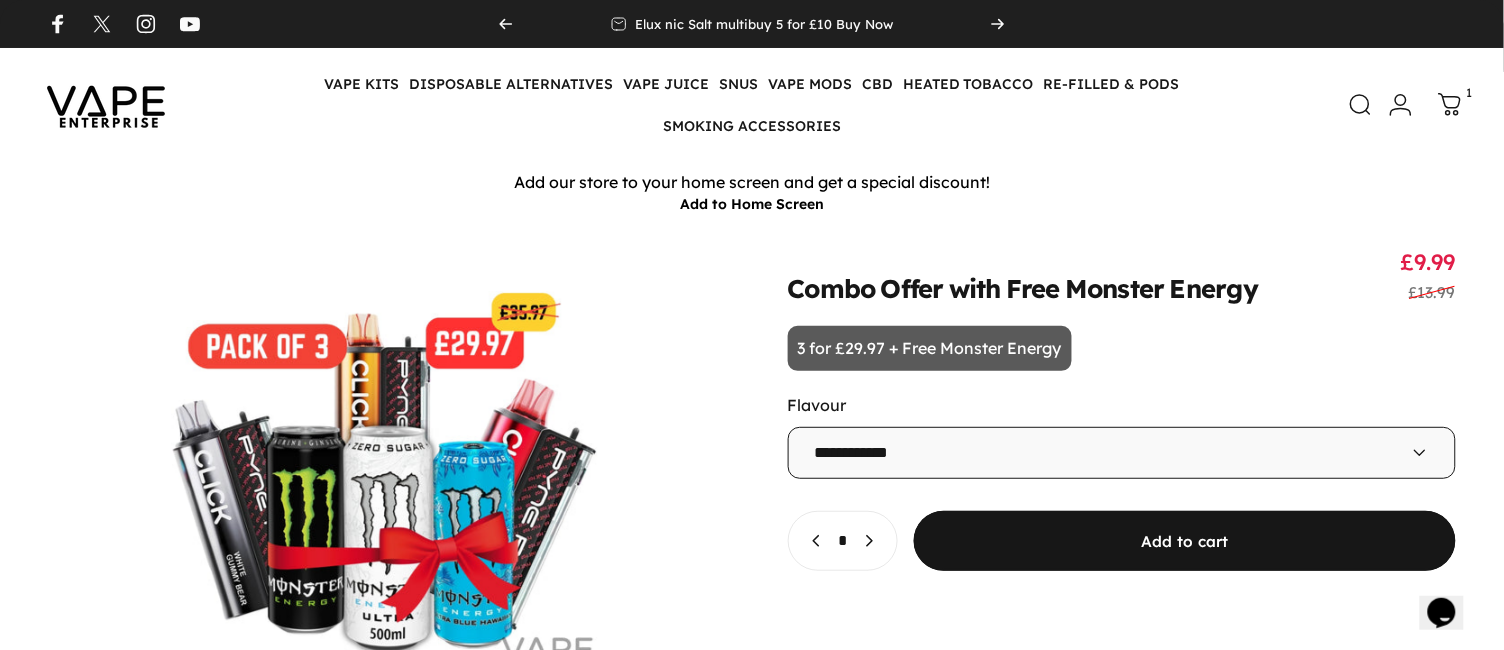 click 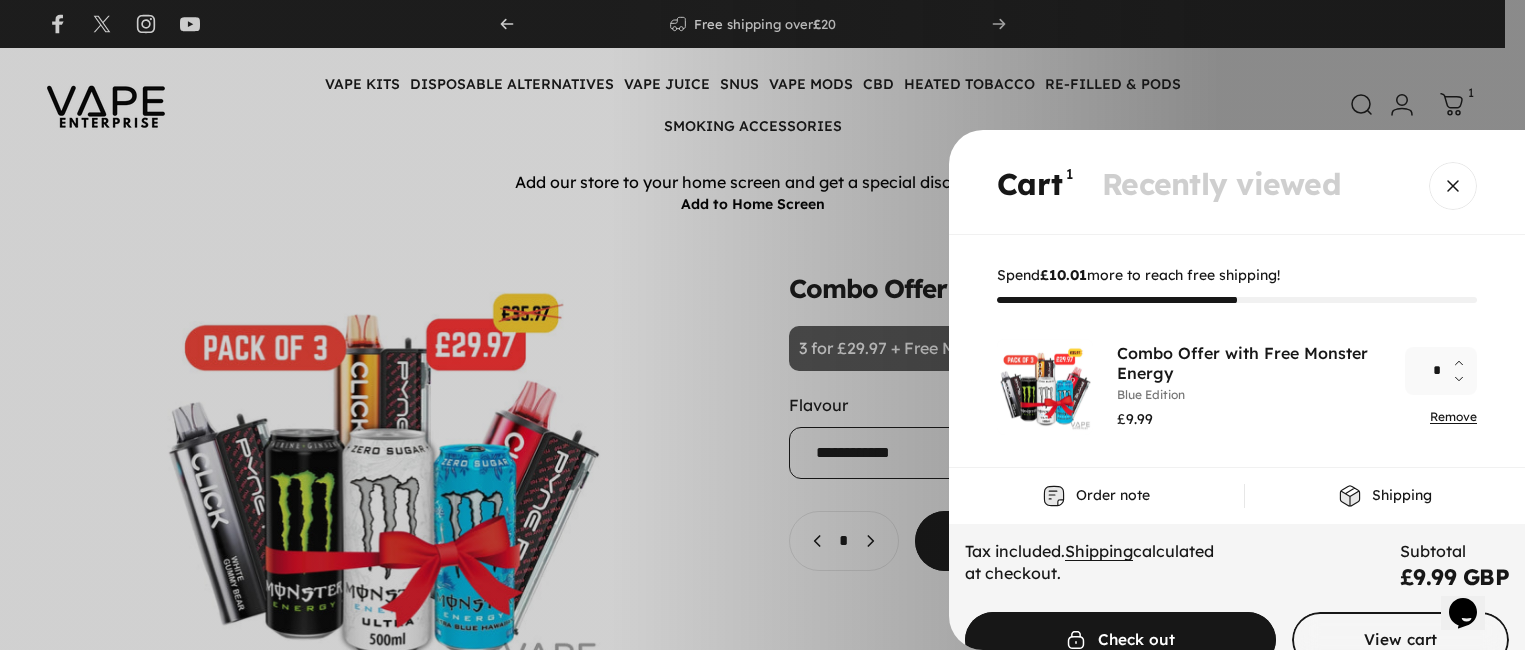 click on "Tax included.  Shipping  calculated at checkout.
Subtotal
£9.99 GBP
Check out
View cart" at bounding box center (1237, 604) 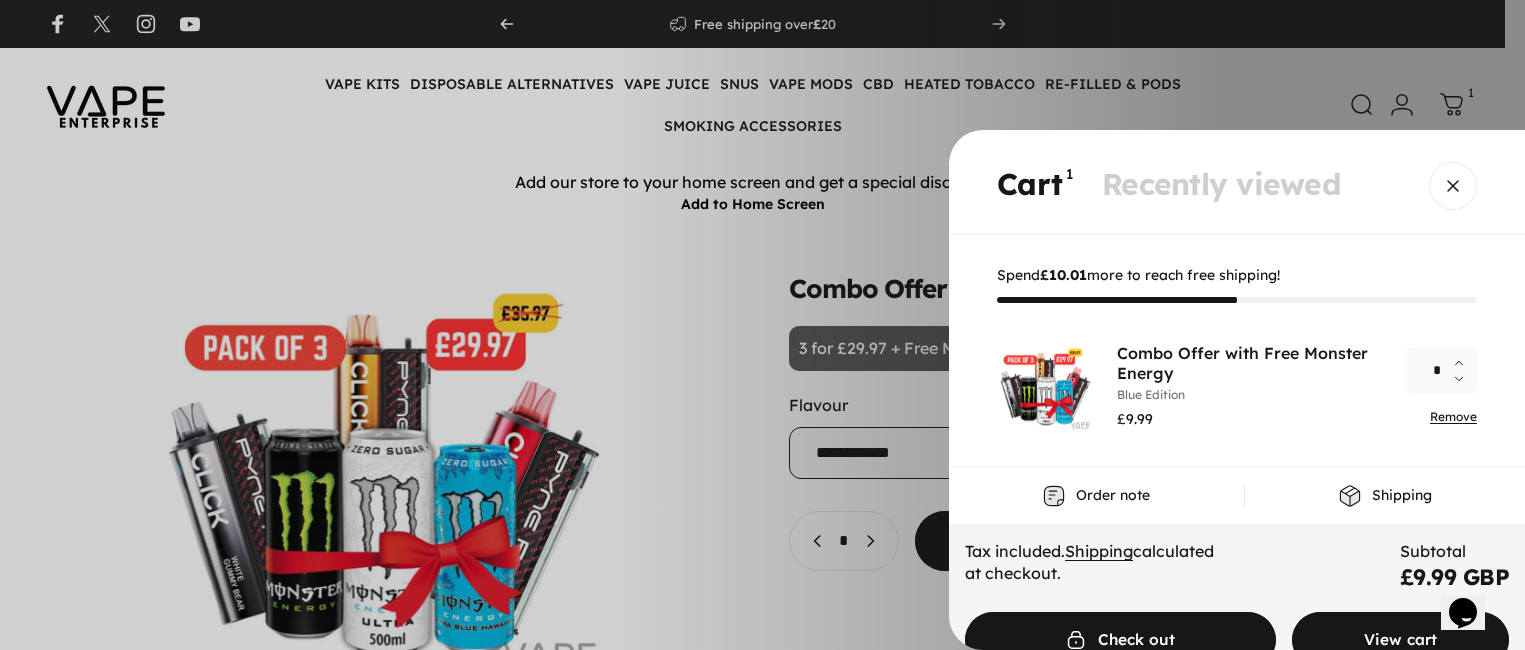 click at bounding box center [1400, 640] 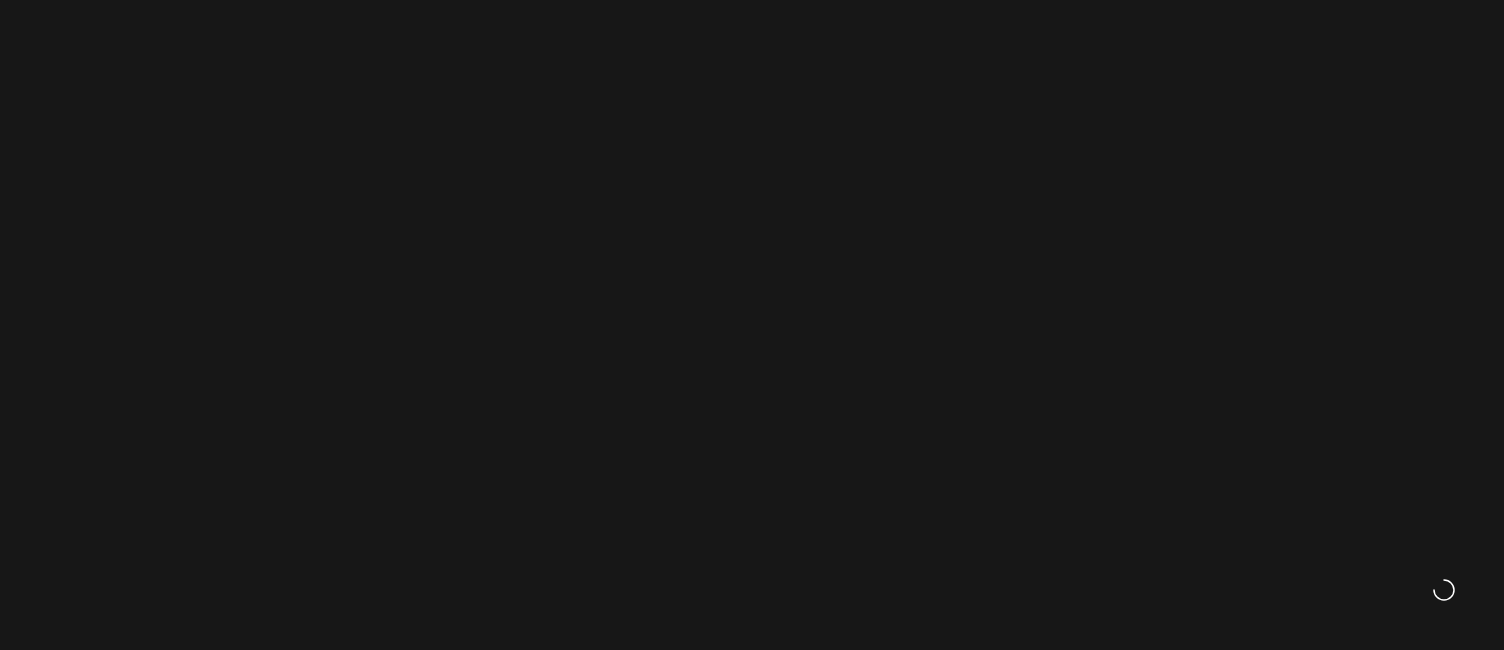 scroll, scrollTop: 0, scrollLeft: 0, axis: both 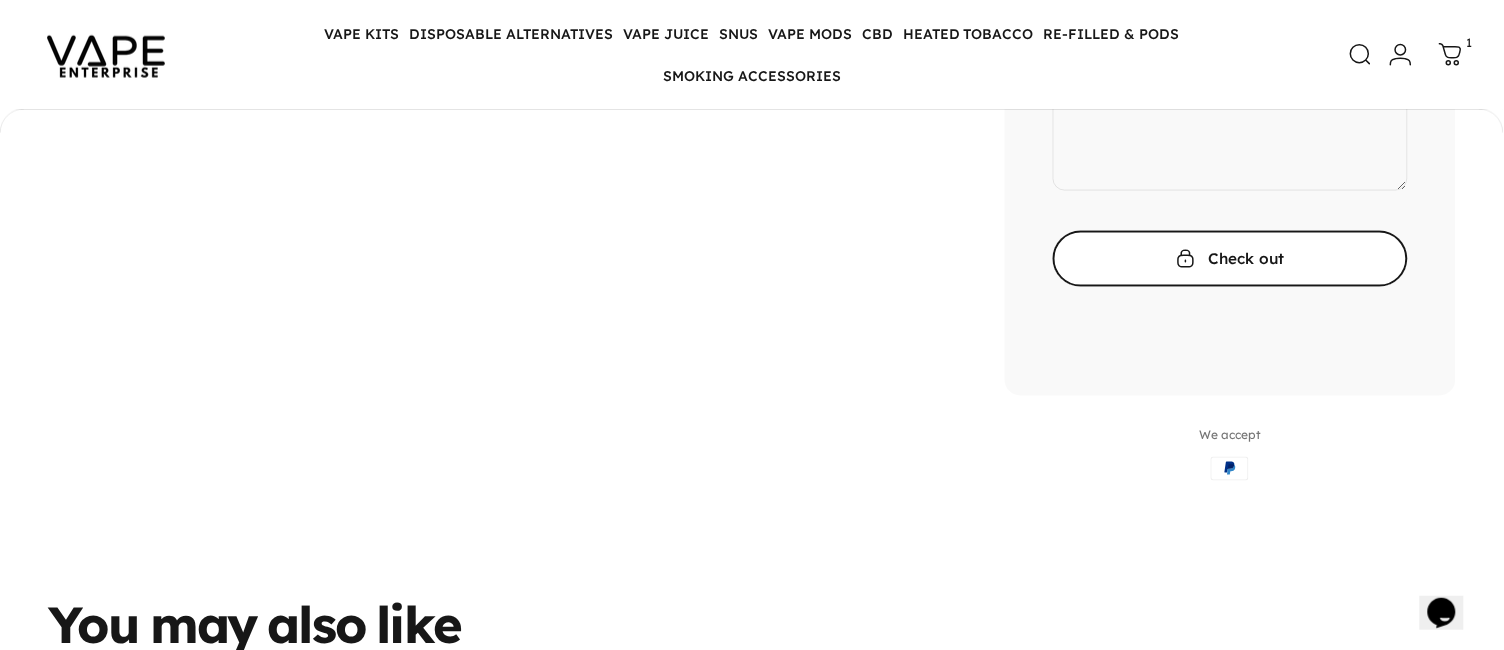 click at bounding box center (1230, 259) 